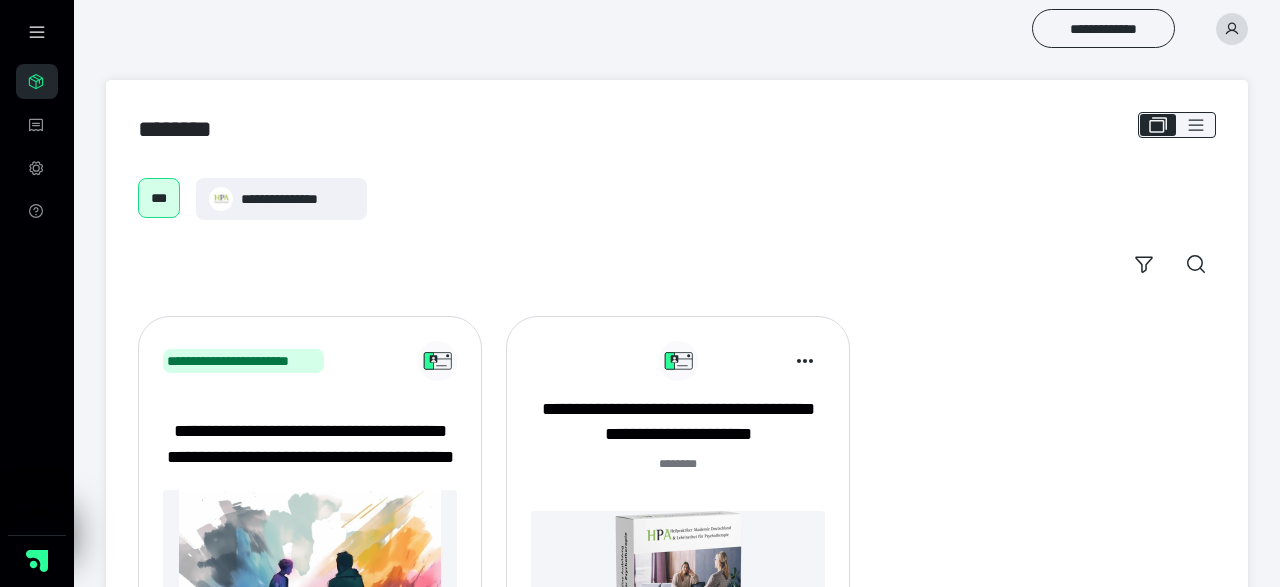 scroll, scrollTop: 0, scrollLeft: 0, axis: both 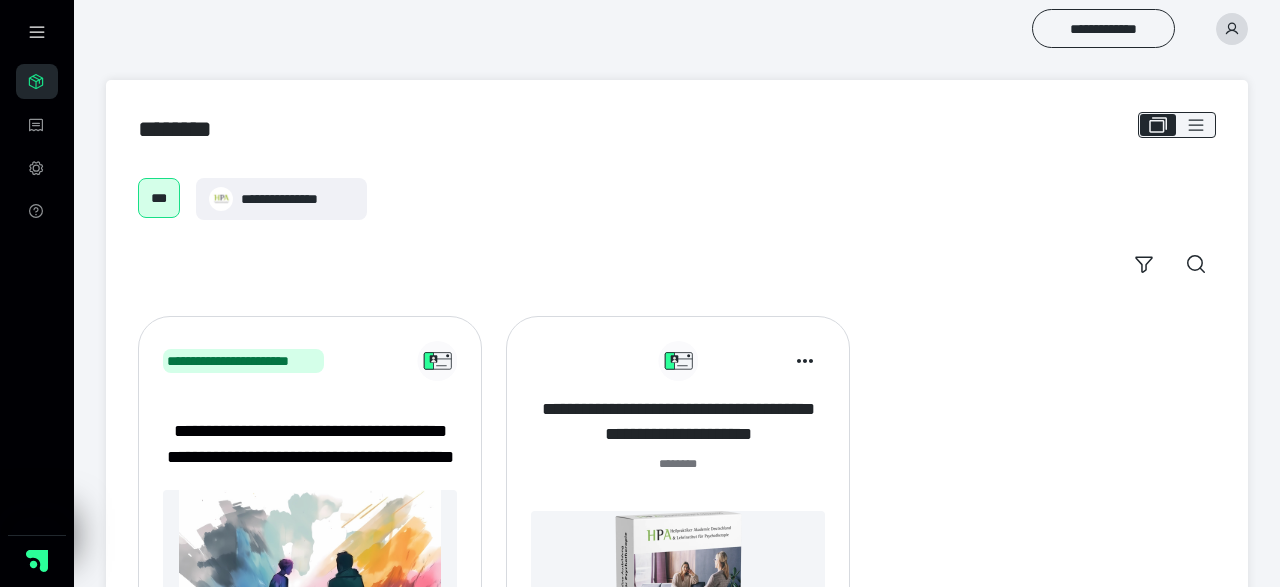 click on "**********" at bounding box center [678, 422] 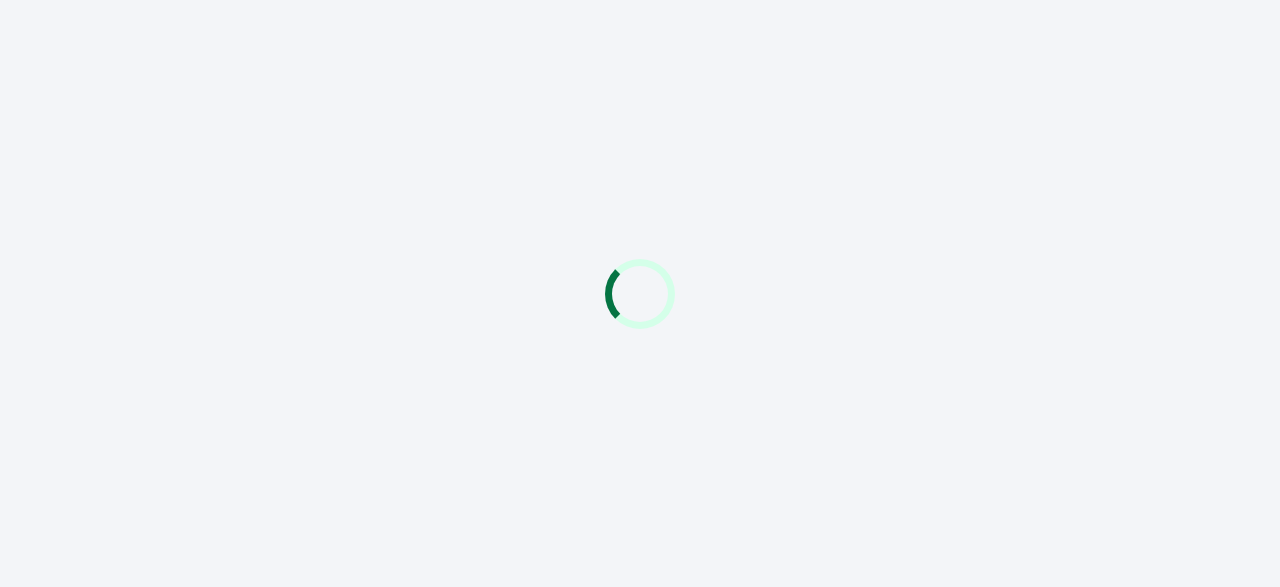 scroll, scrollTop: 0, scrollLeft: 0, axis: both 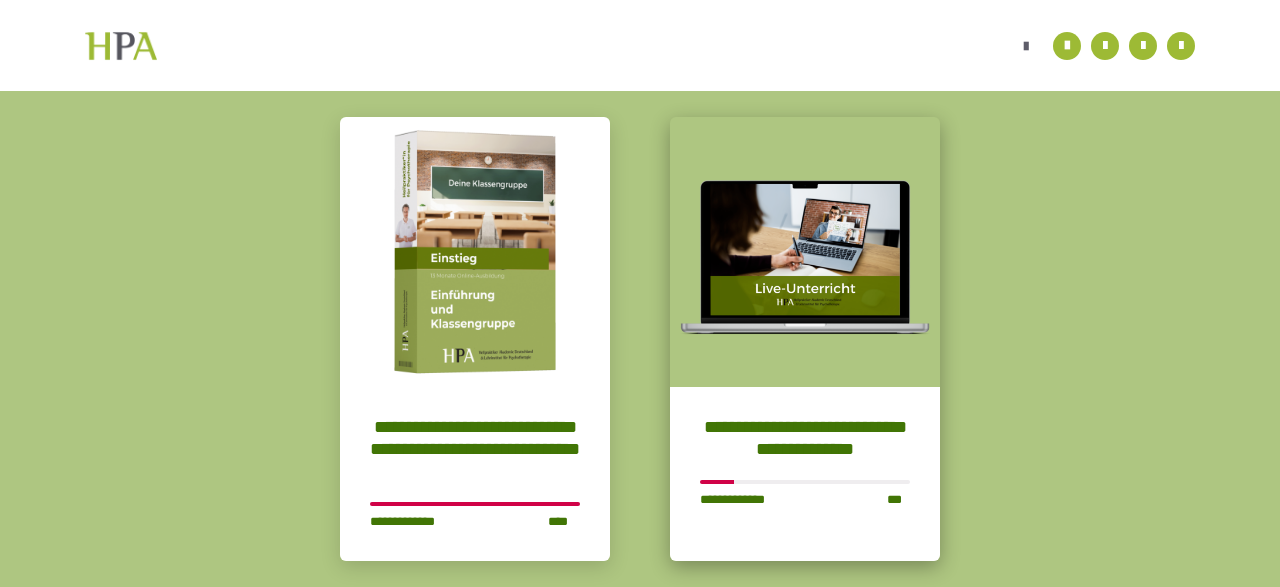 click on "**********" at bounding box center [805, 438] 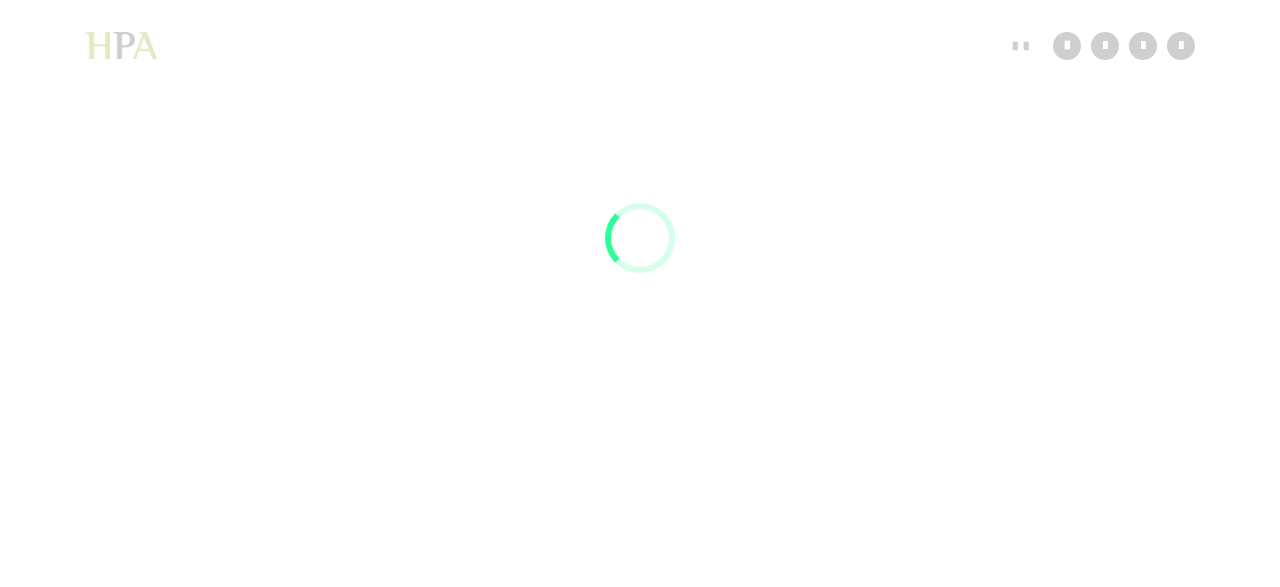 scroll, scrollTop: 56, scrollLeft: 0, axis: vertical 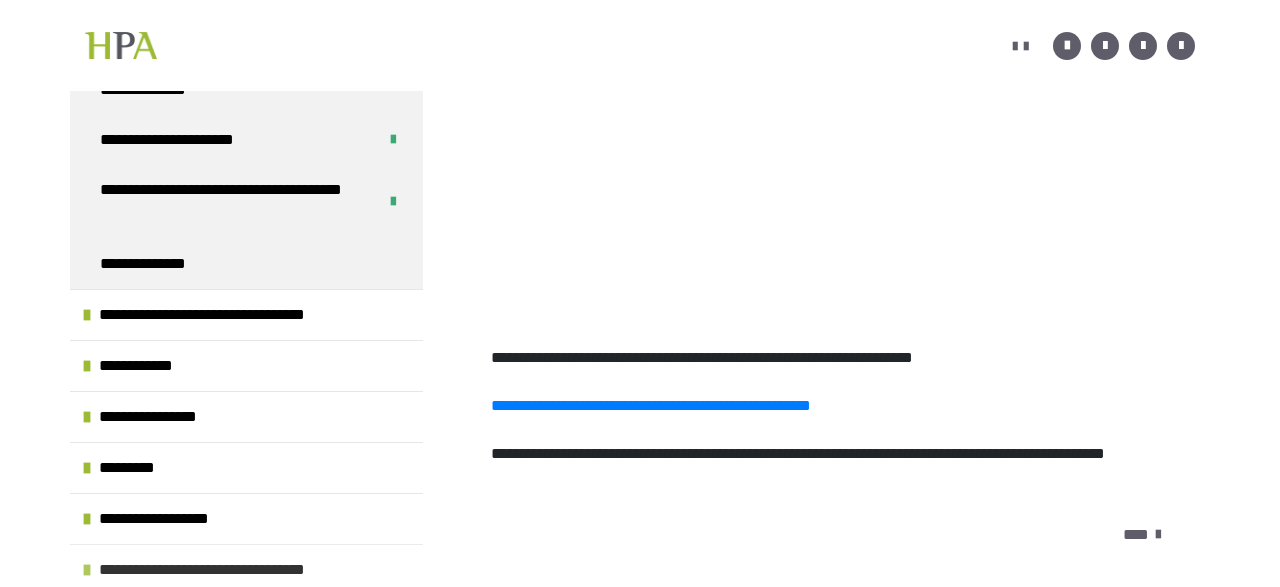 click on "**********" at bounding box center (235, 570) 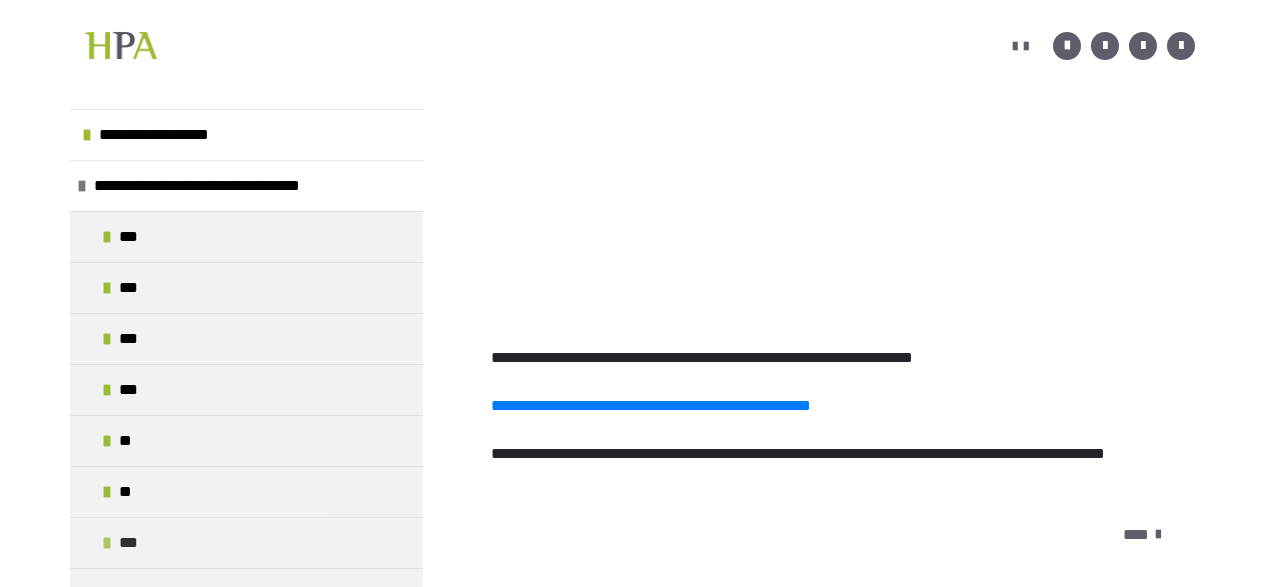scroll, scrollTop: 777, scrollLeft: 0, axis: vertical 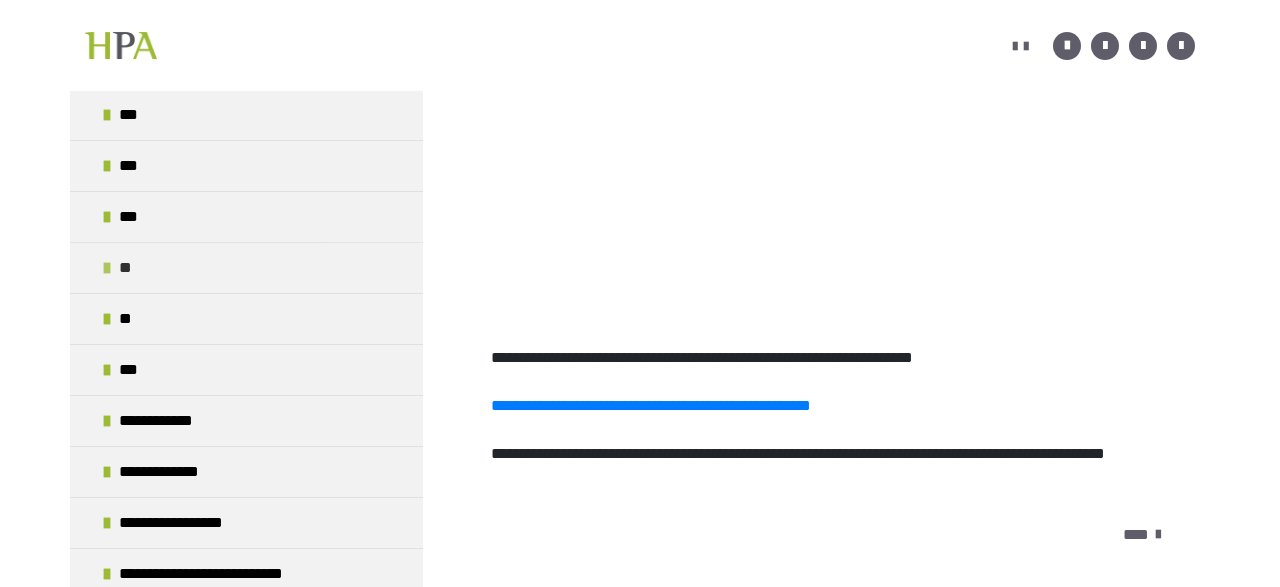 click on "**" at bounding box center (129, 268) 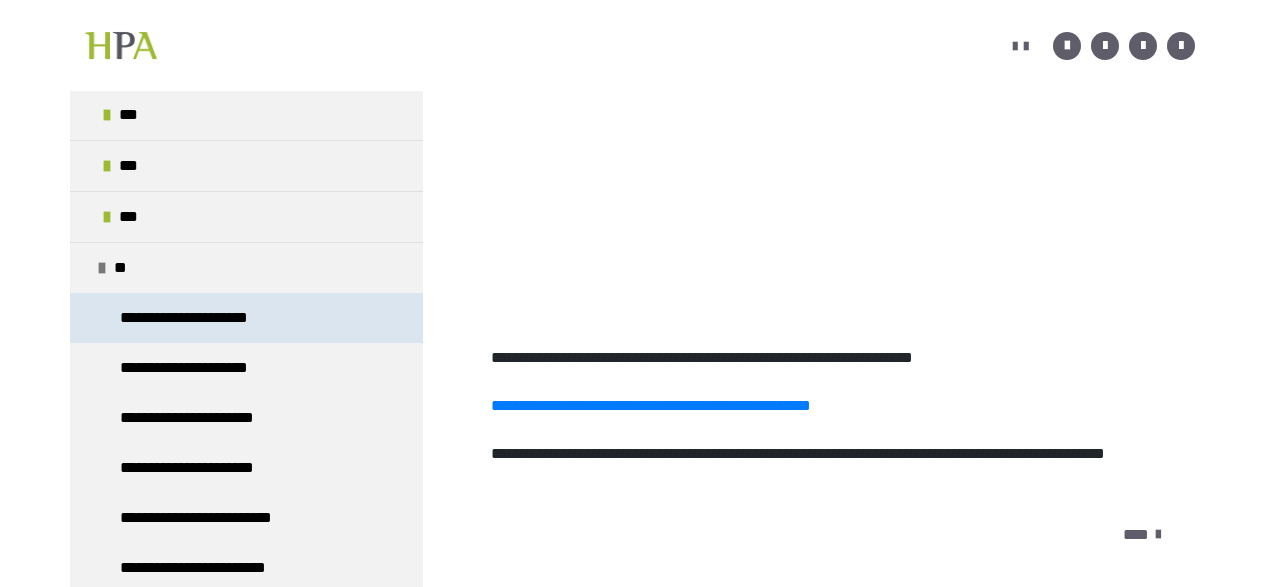 scroll, scrollTop: 873, scrollLeft: 0, axis: vertical 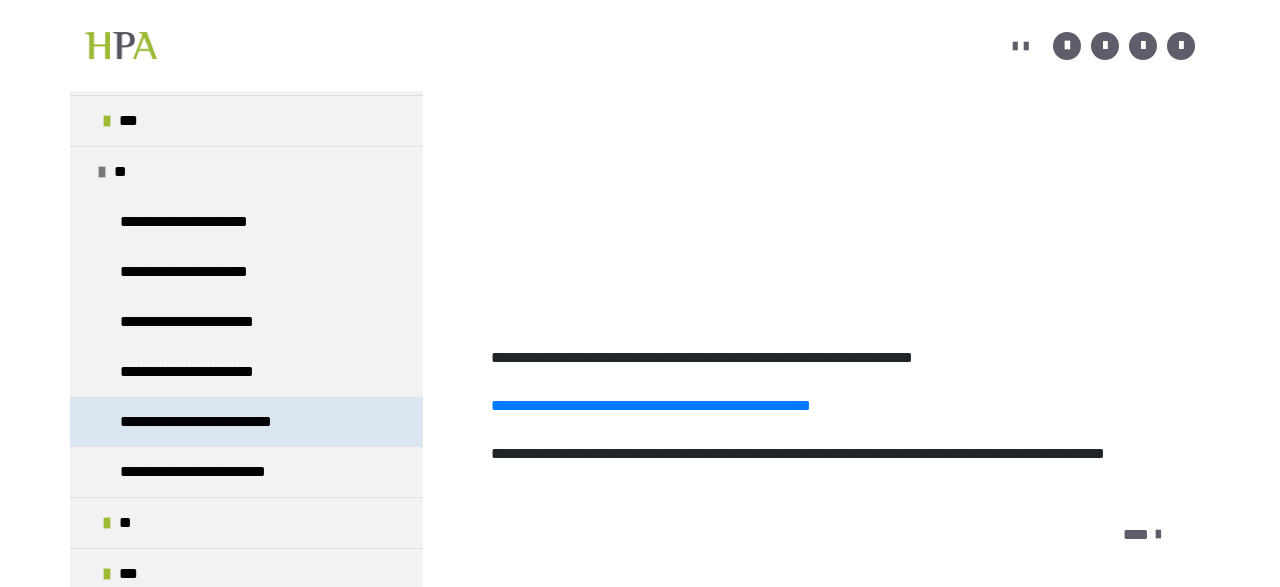 click on "**********" at bounding box center (218, 422) 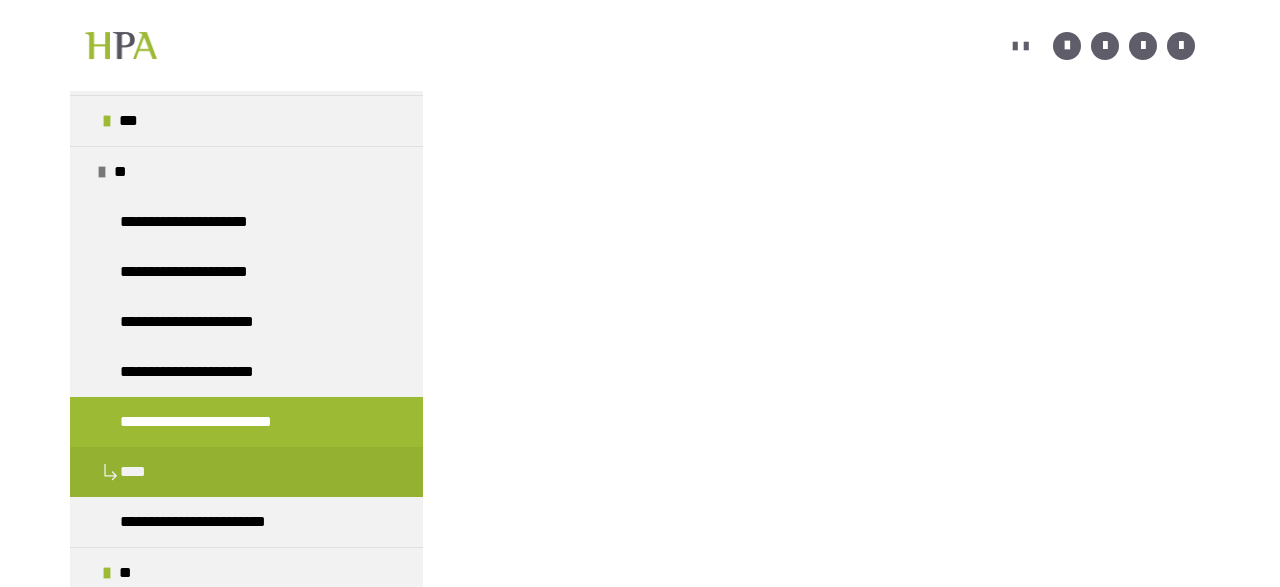 scroll, scrollTop: 15, scrollLeft: 0, axis: vertical 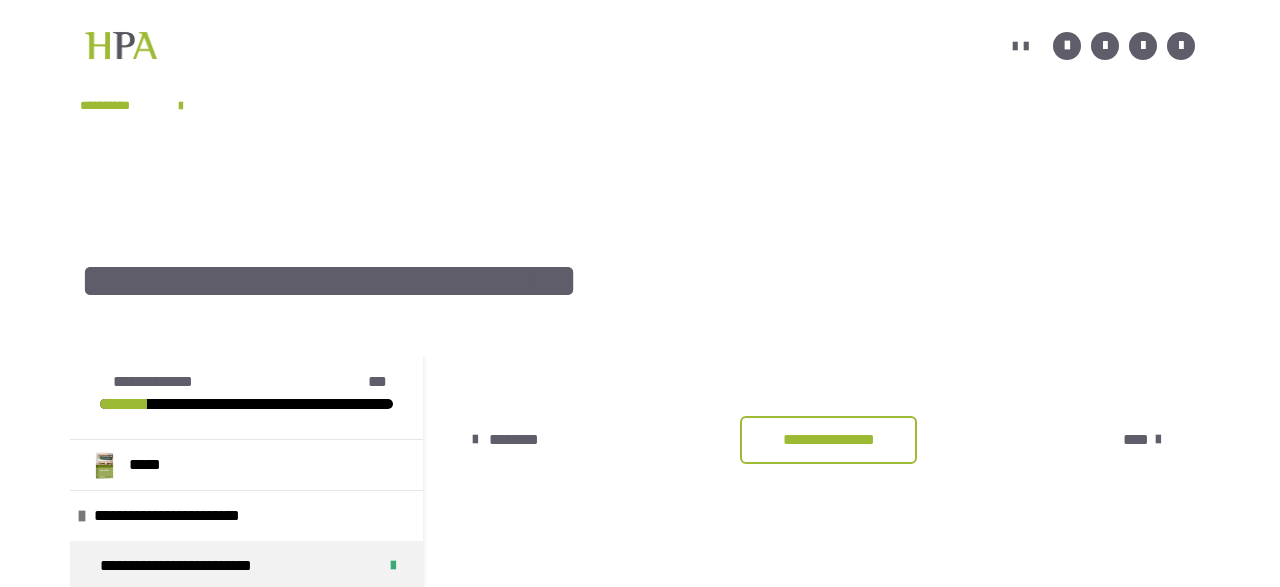 click on "**********" at bounding box center [828, 440] 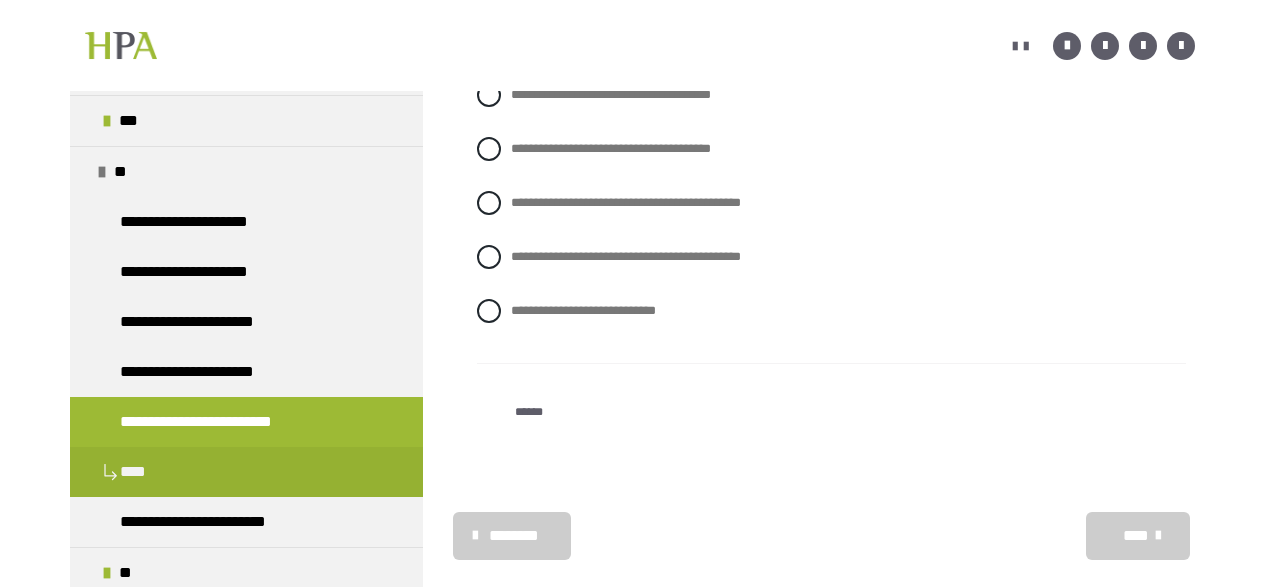 scroll, scrollTop: 624, scrollLeft: 0, axis: vertical 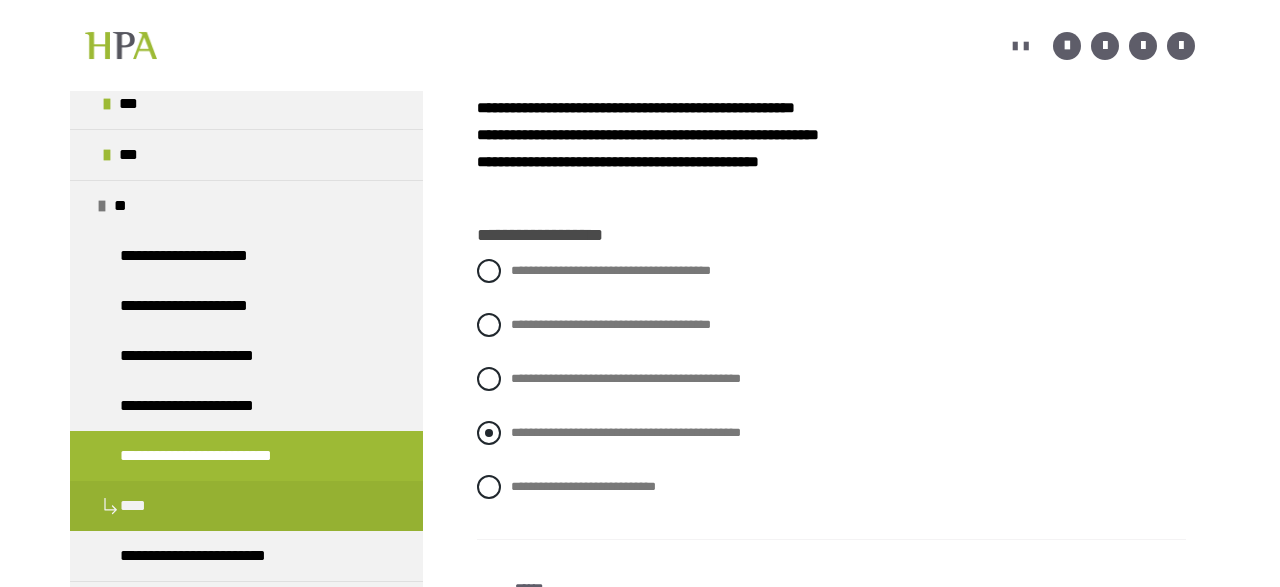click on "**********" at bounding box center (831, 433) 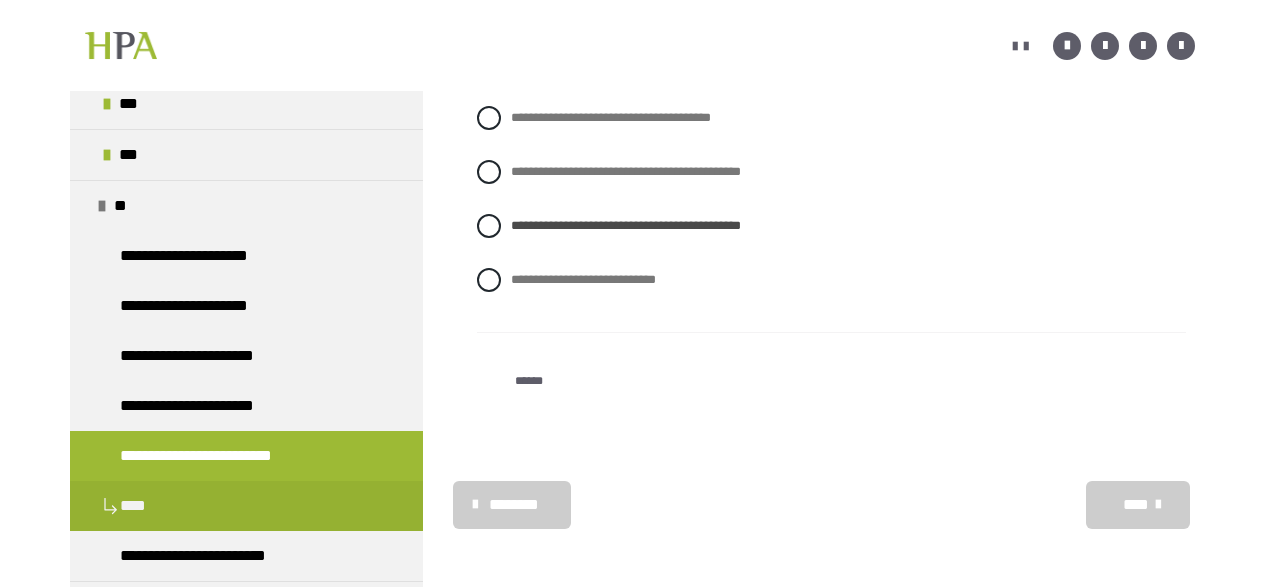 scroll, scrollTop: 647, scrollLeft: 0, axis: vertical 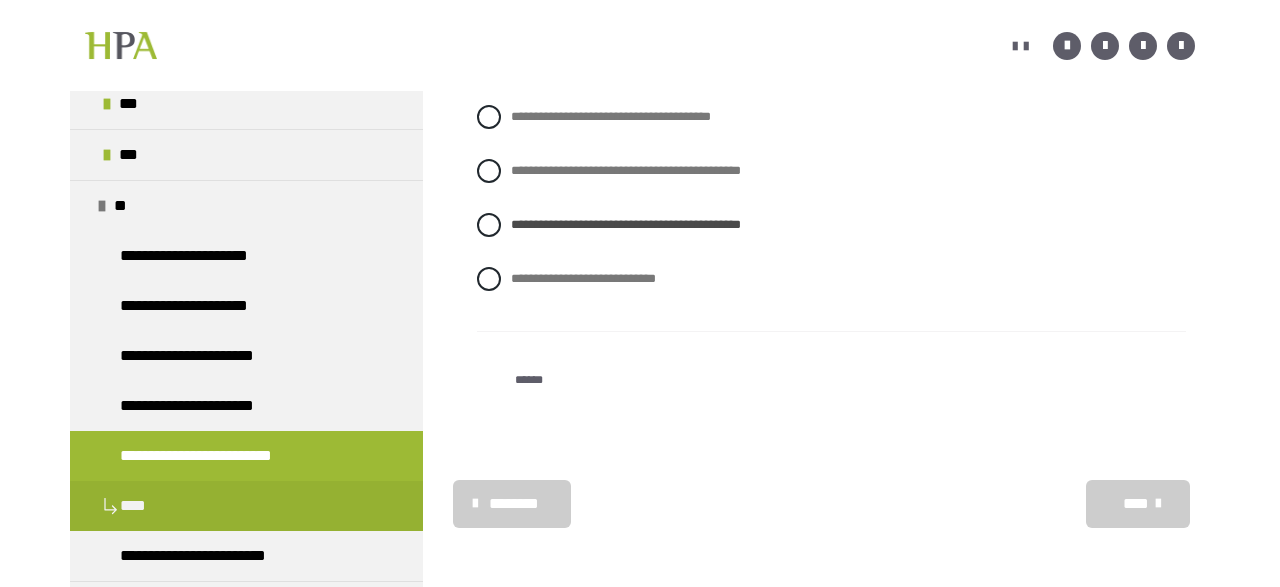 click on "******" at bounding box center [529, 379] 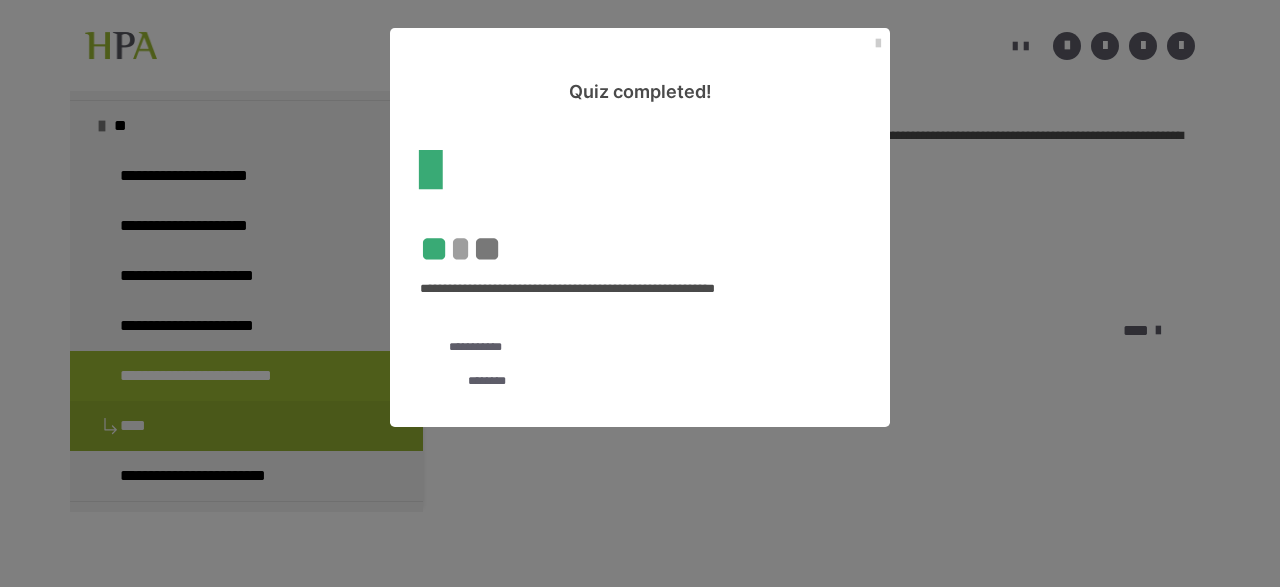 scroll, scrollTop: 258, scrollLeft: 0, axis: vertical 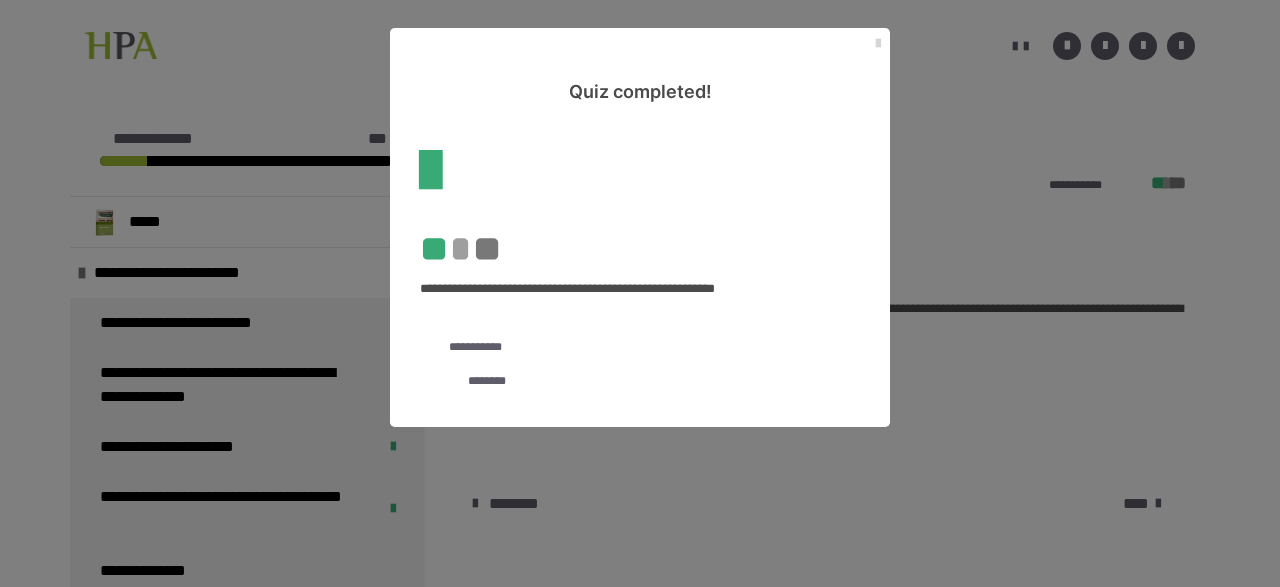click at bounding box center [878, 44] 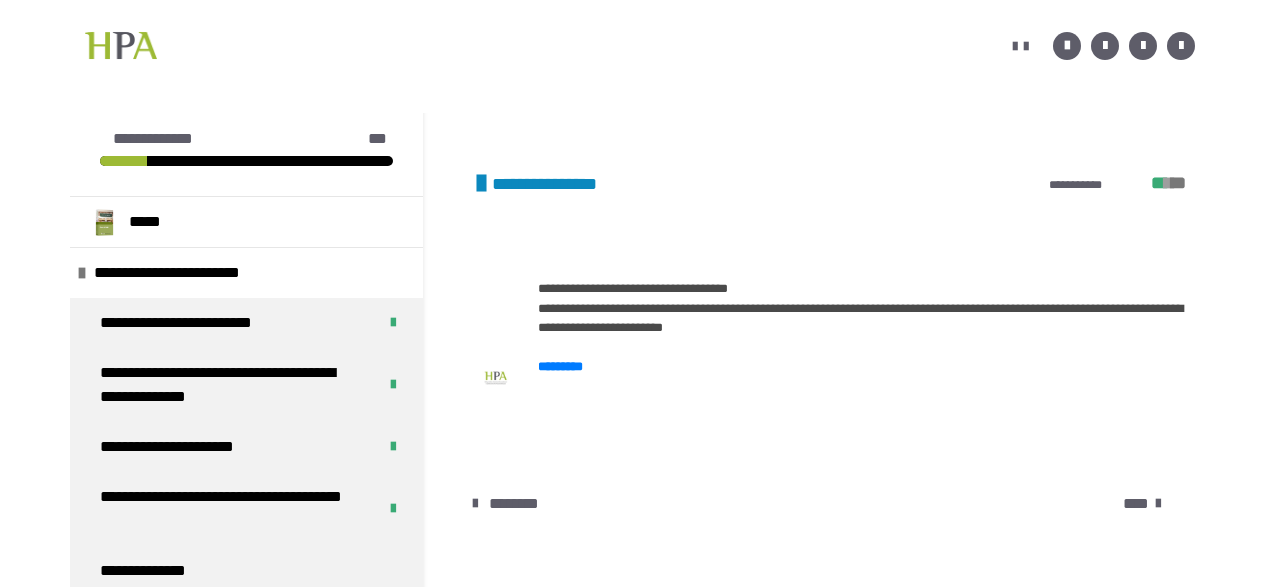 scroll, scrollTop: 431, scrollLeft: 0, axis: vertical 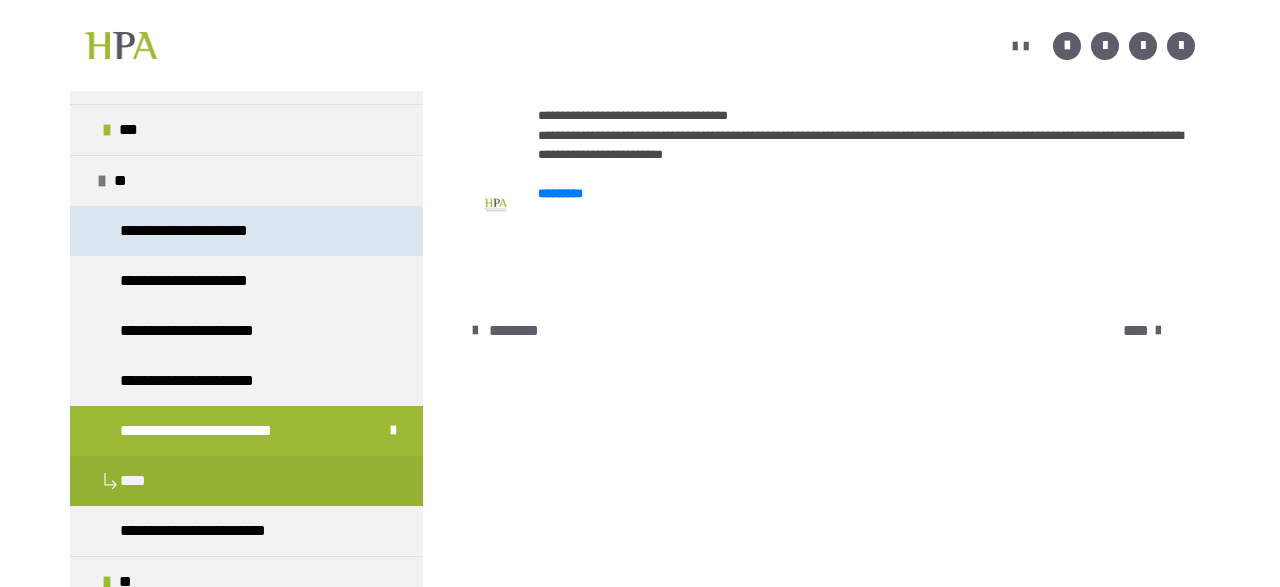 click on "**********" at bounding box center [203, 231] 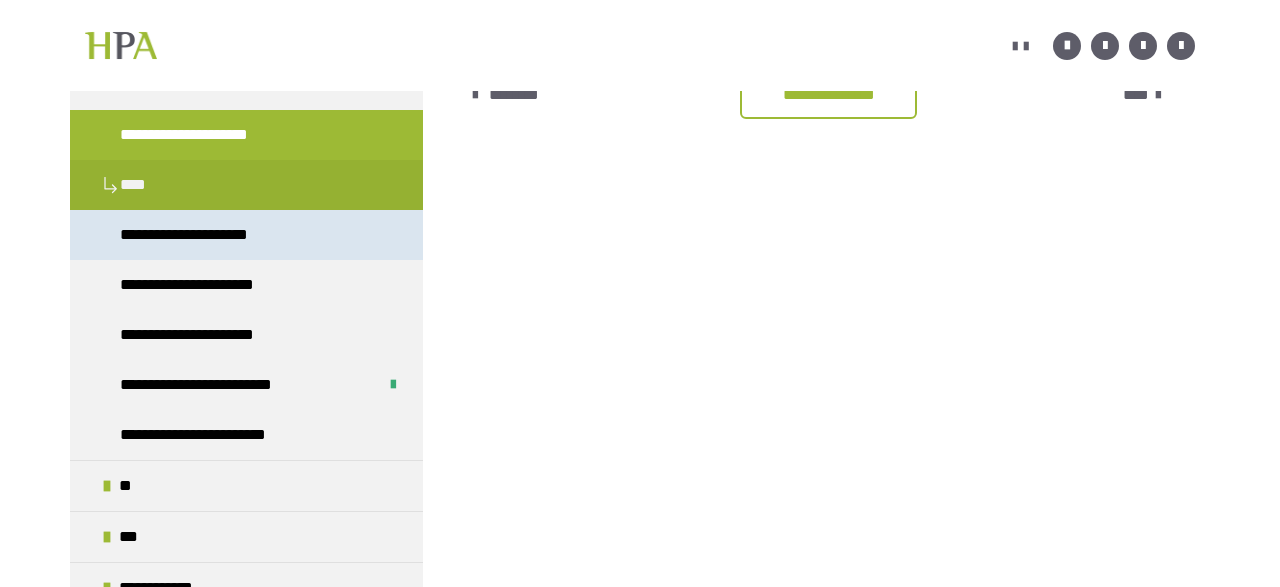 scroll, scrollTop: 864, scrollLeft: 0, axis: vertical 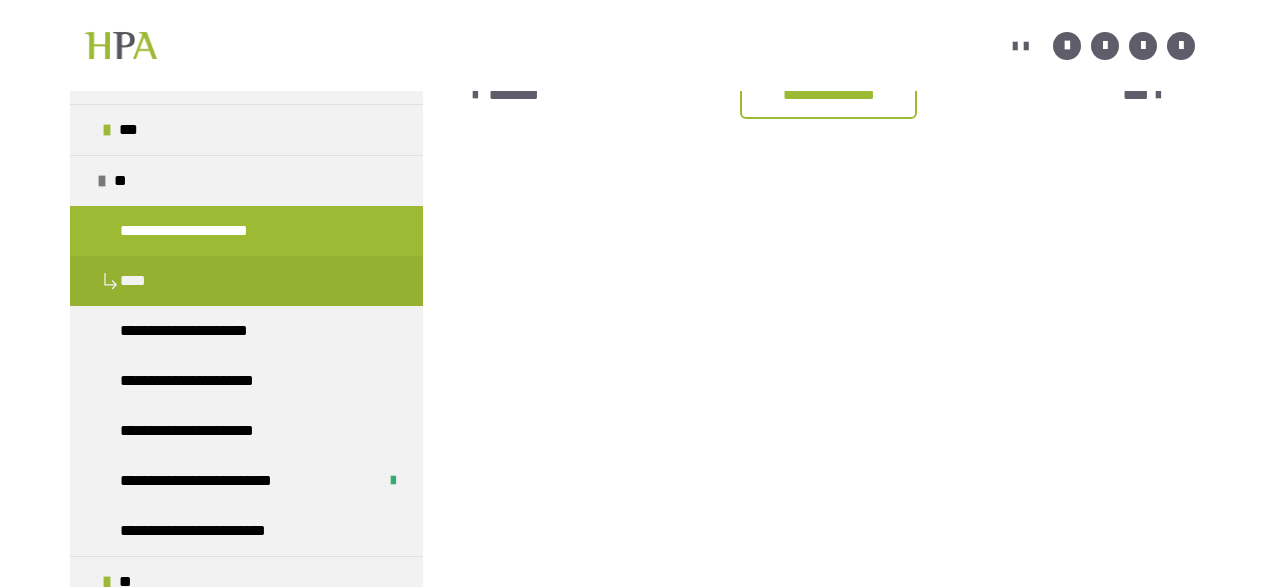 click on "**********" at bounding box center (828, 95) 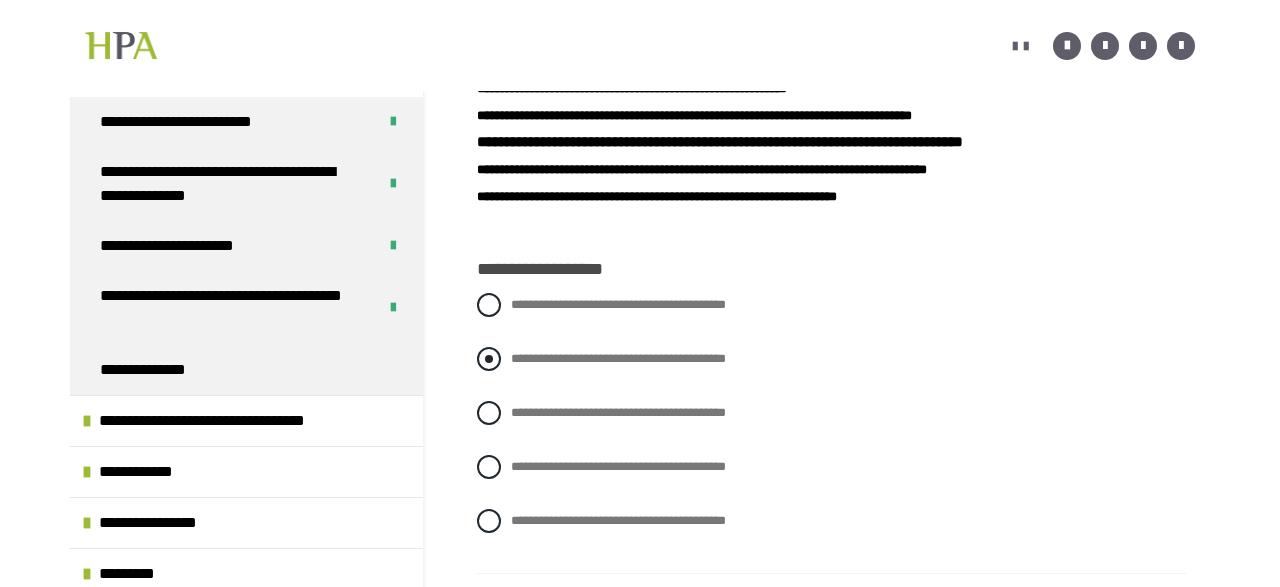scroll, scrollTop: 520, scrollLeft: 0, axis: vertical 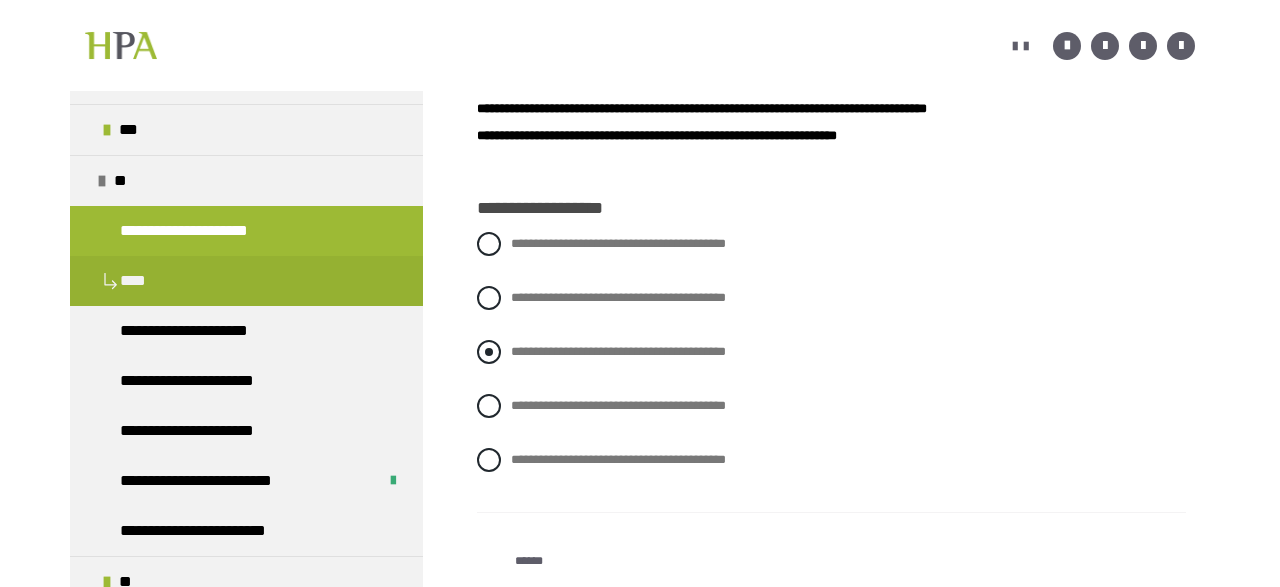click on "**********" at bounding box center [831, 352] 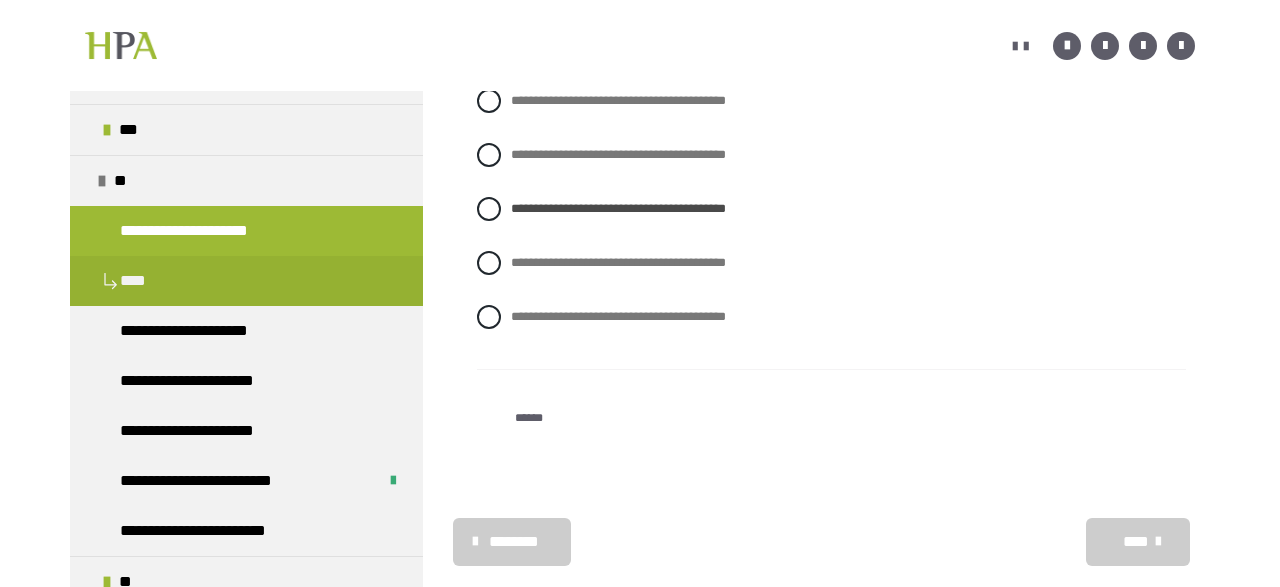 scroll, scrollTop: 701, scrollLeft: 0, axis: vertical 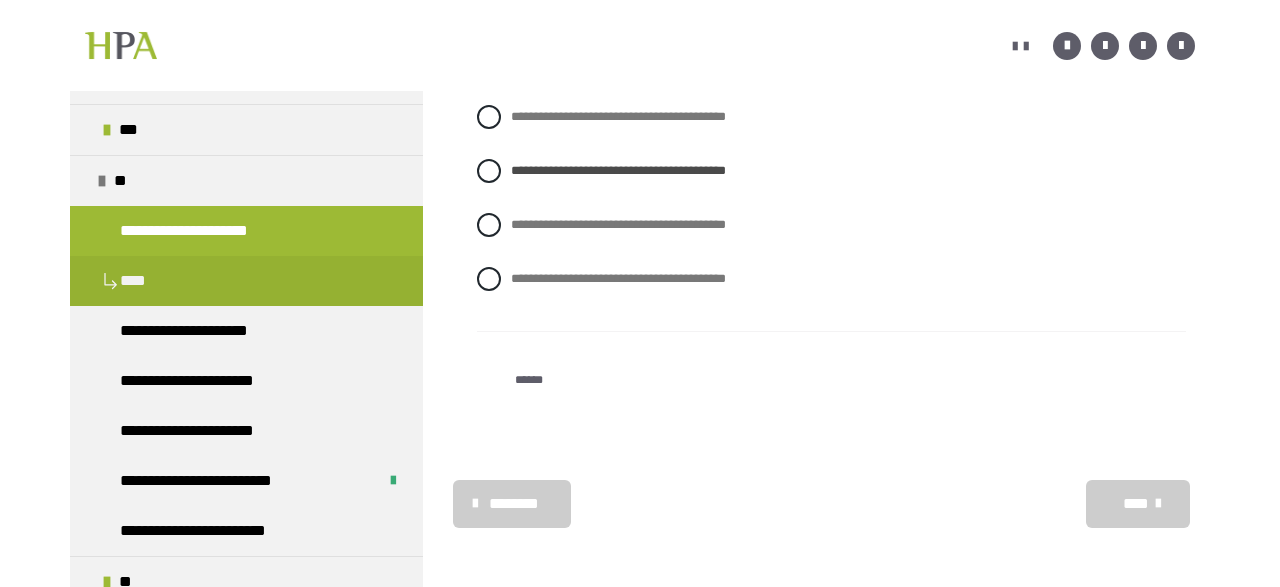click on "******" at bounding box center (529, 379) 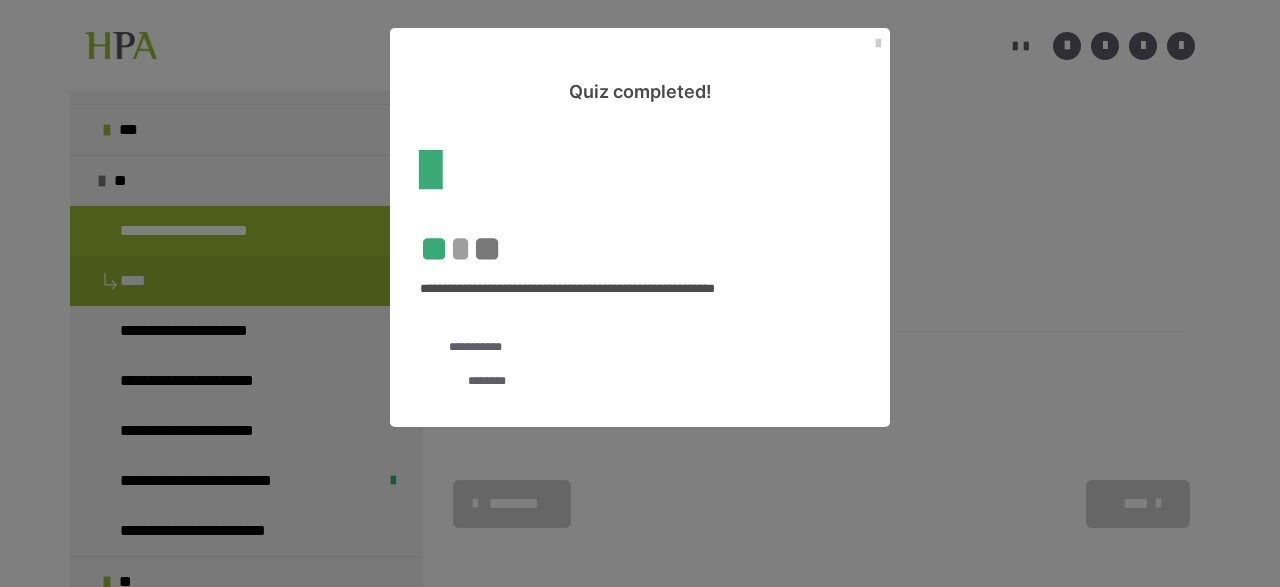 scroll, scrollTop: 258, scrollLeft: 0, axis: vertical 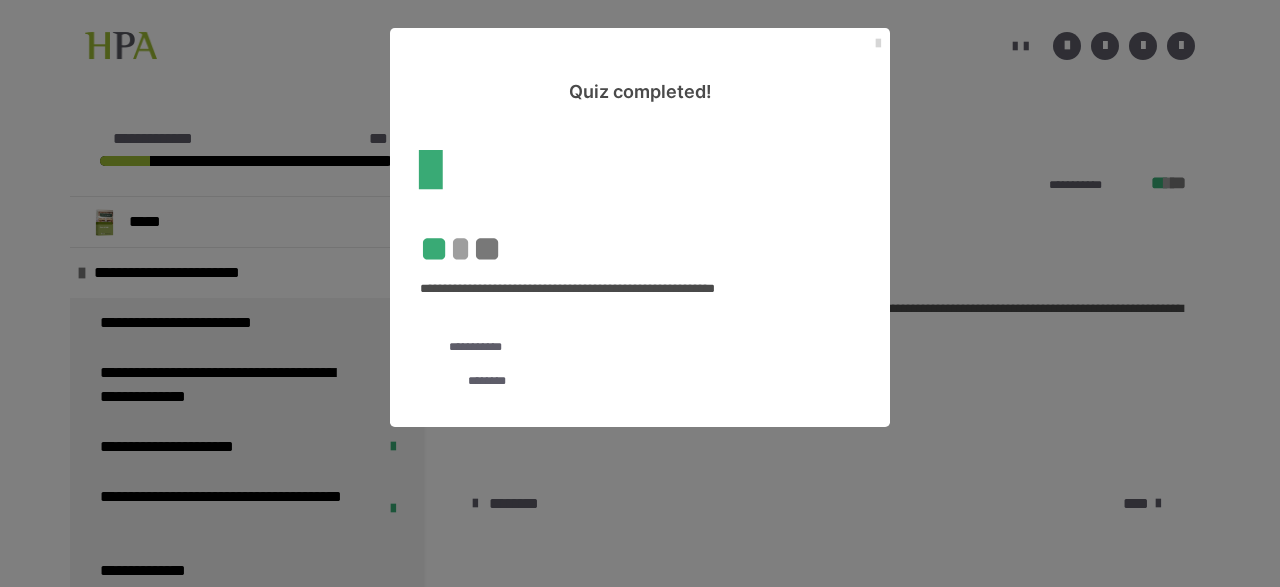 click at bounding box center [878, 44] 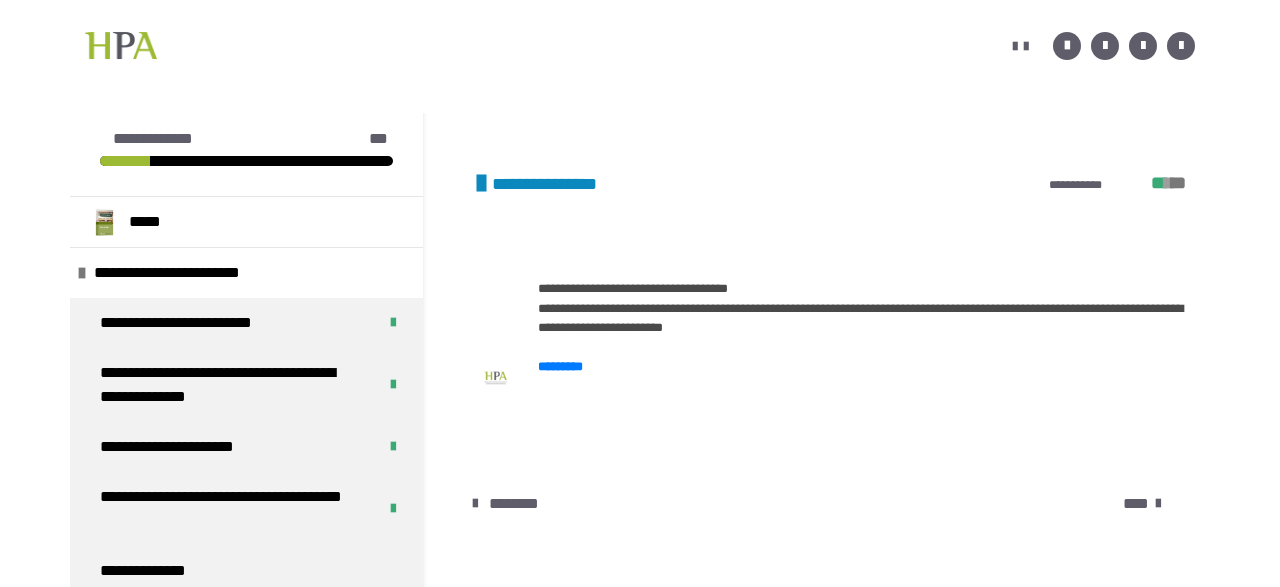 scroll, scrollTop: 431, scrollLeft: 0, axis: vertical 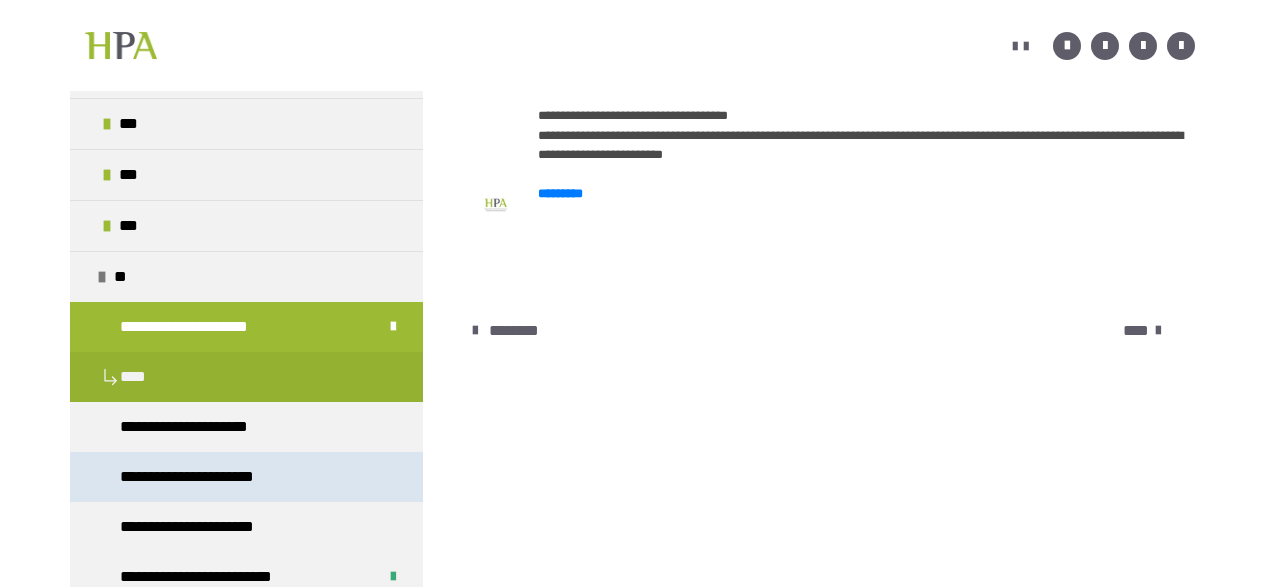click on "**********" at bounding box center (206, 477) 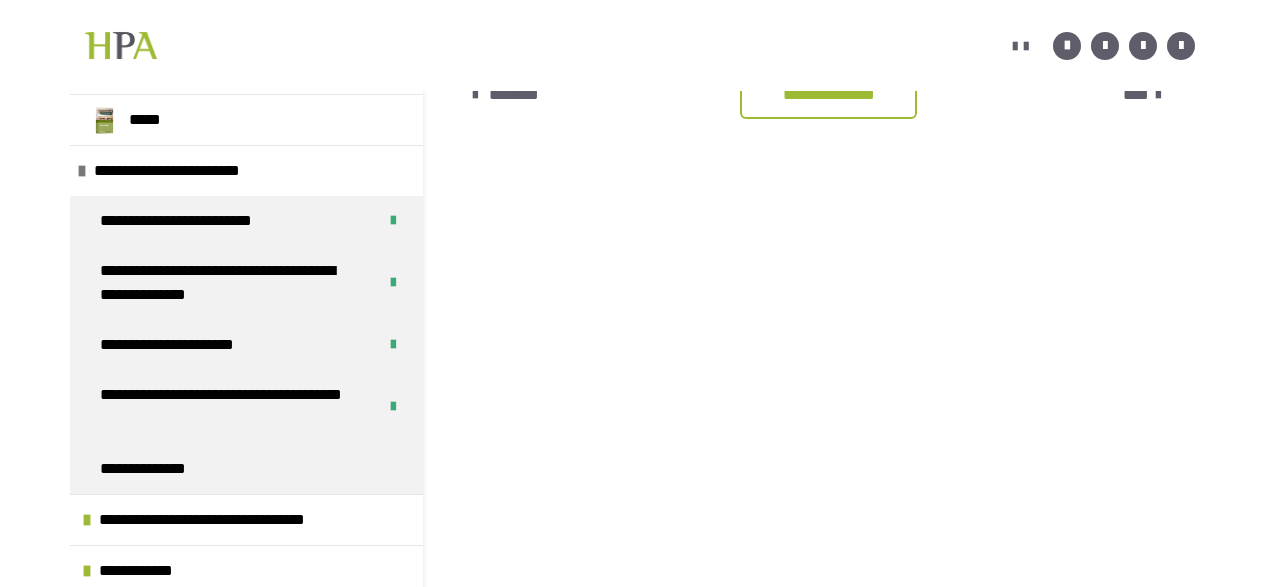 scroll, scrollTop: 152, scrollLeft: 0, axis: vertical 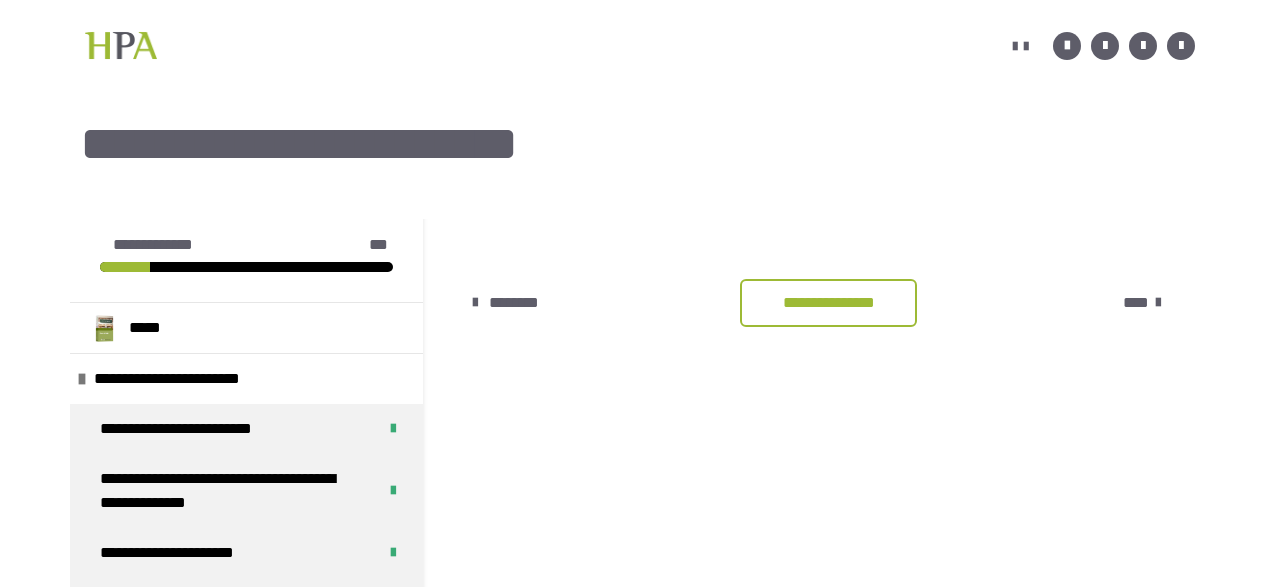 click on "**********" at bounding box center [828, 303] 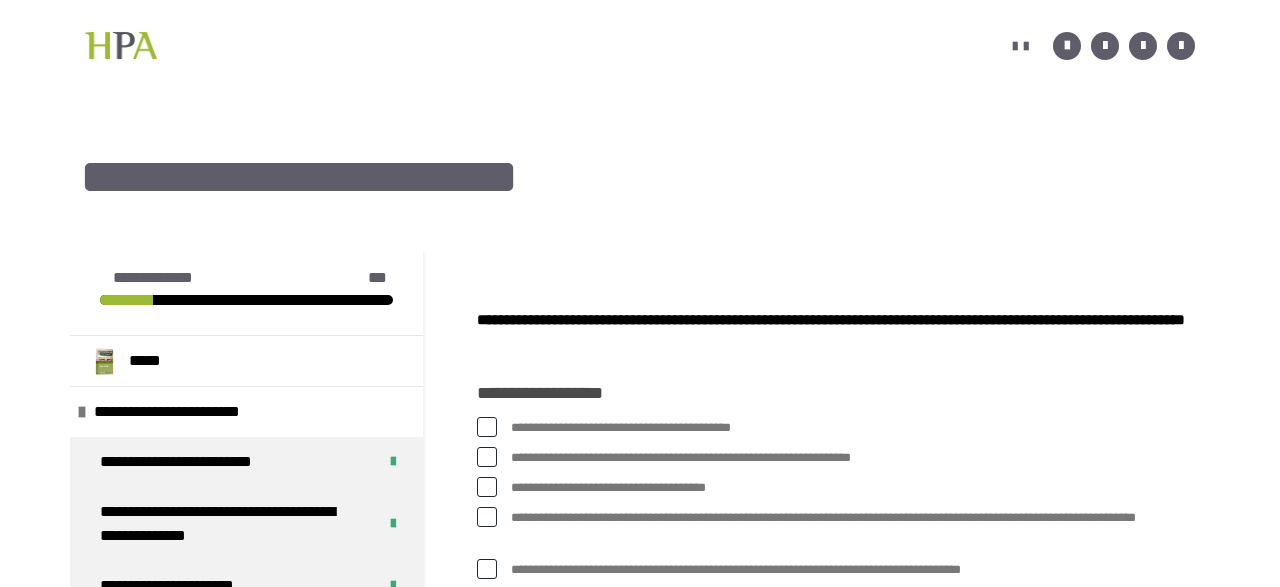 scroll, scrollTop: 223, scrollLeft: 0, axis: vertical 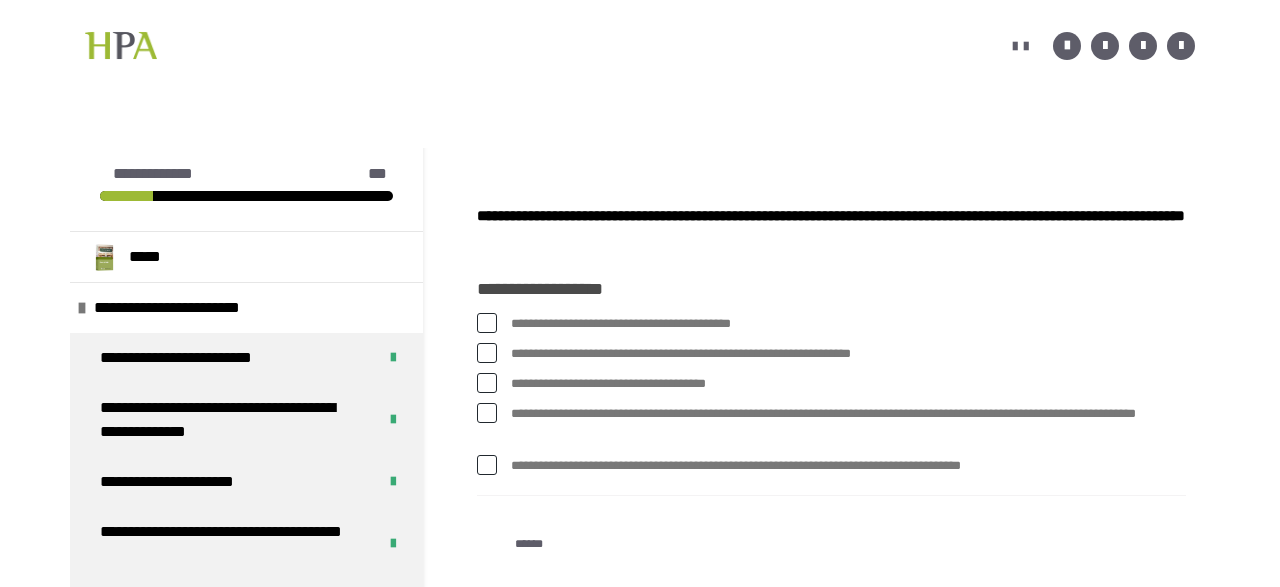 click at bounding box center (487, 465) 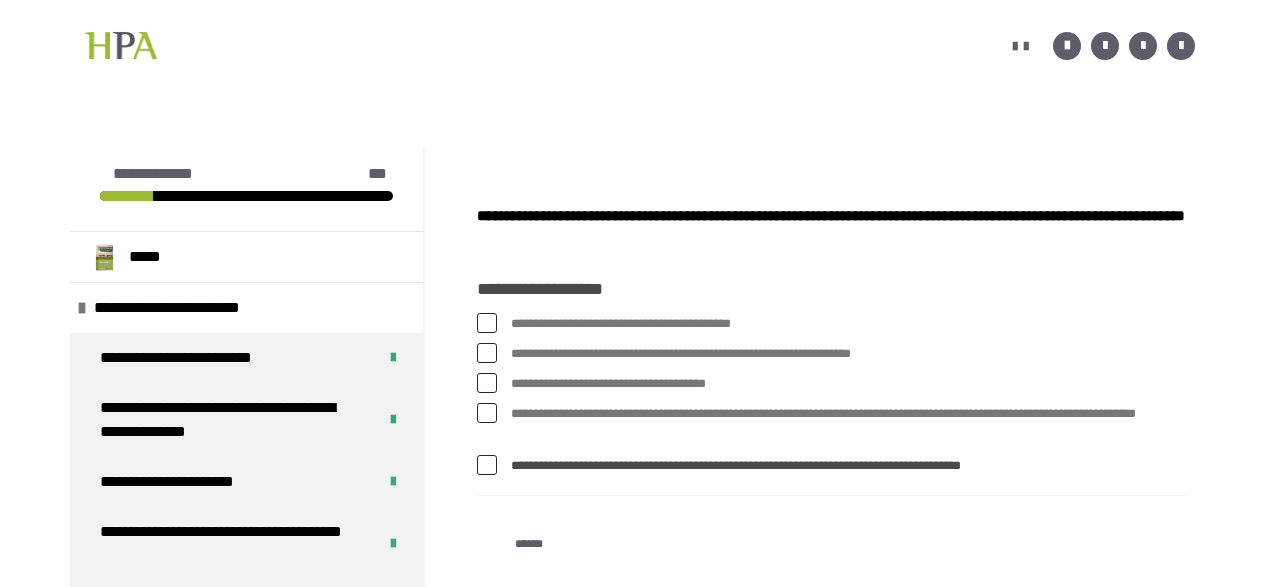 click at bounding box center (487, 323) 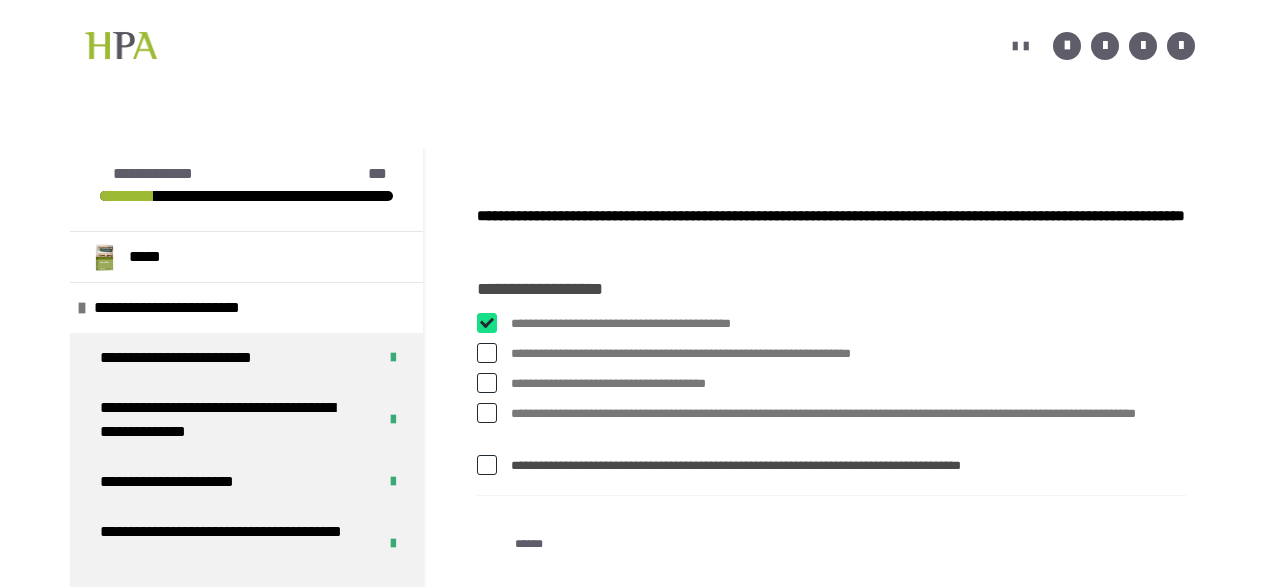 checkbox on "****" 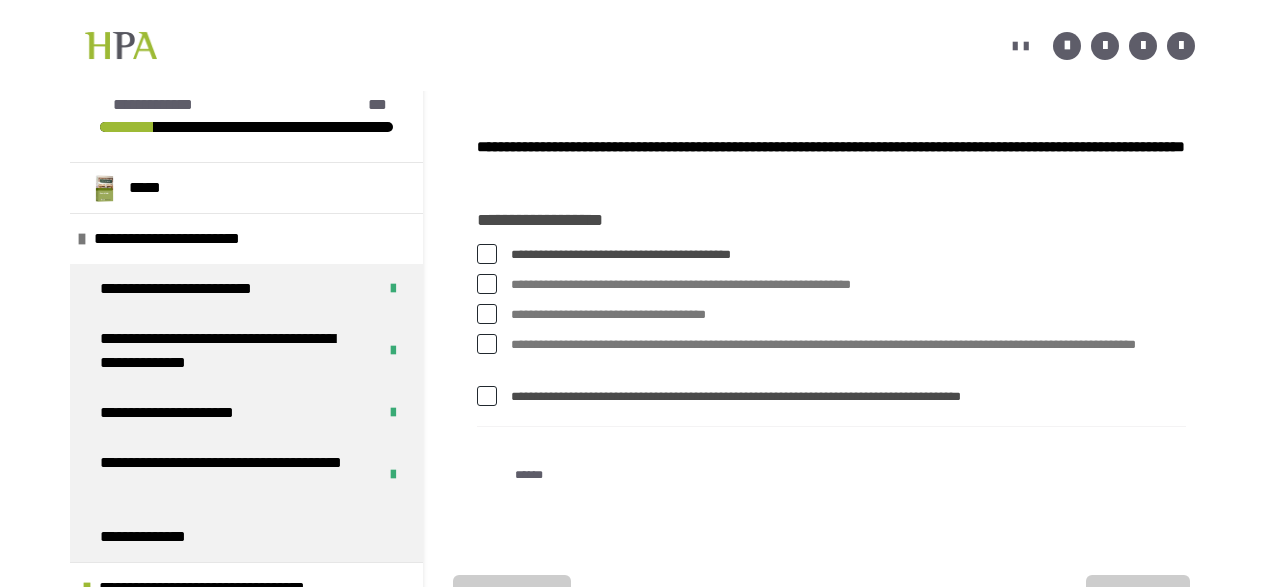 scroll, scrollTop: 431, scrollLeft: 0, axis: vertical 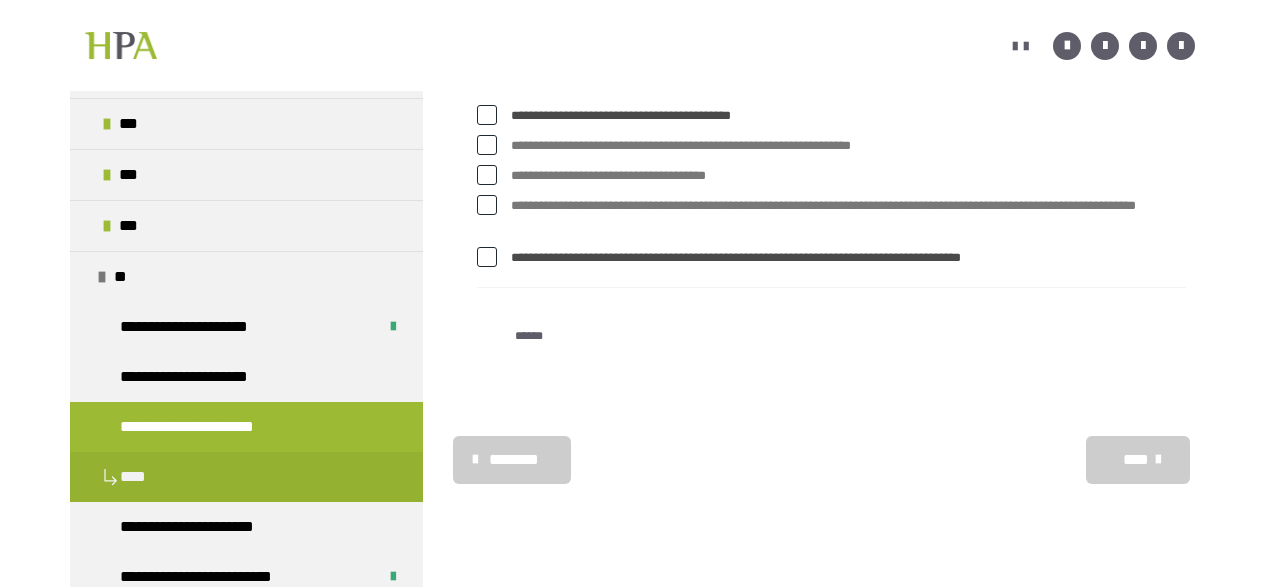 click on "******" at bounding box center [529, 335] 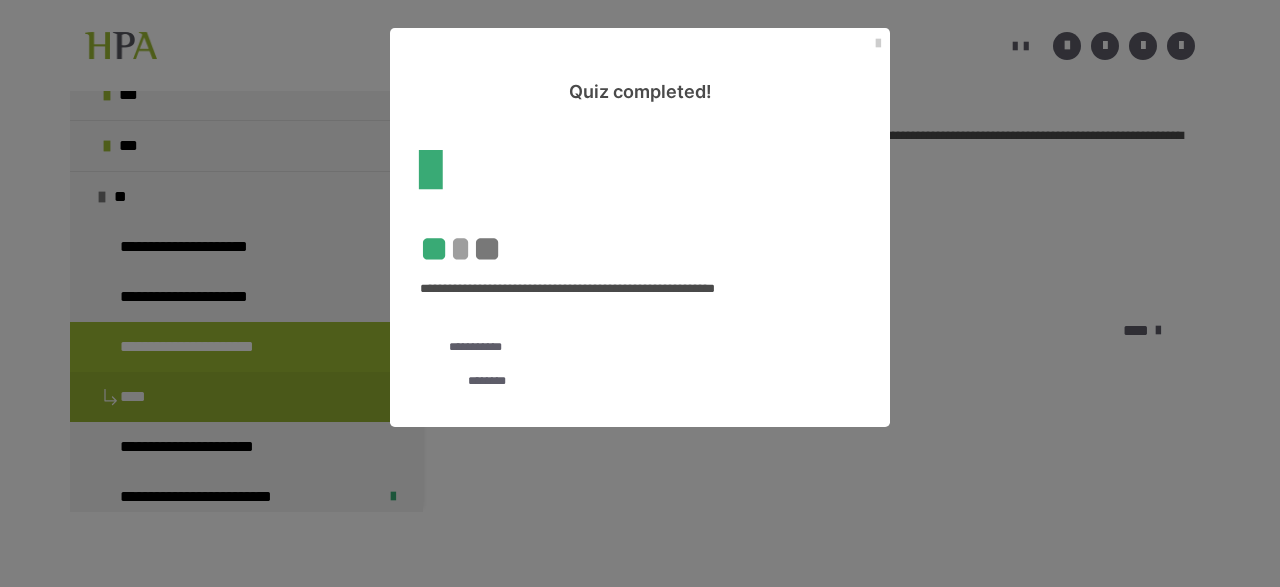 scroll, scrollTop: 275, scrollLeft: 0, axis: vertical 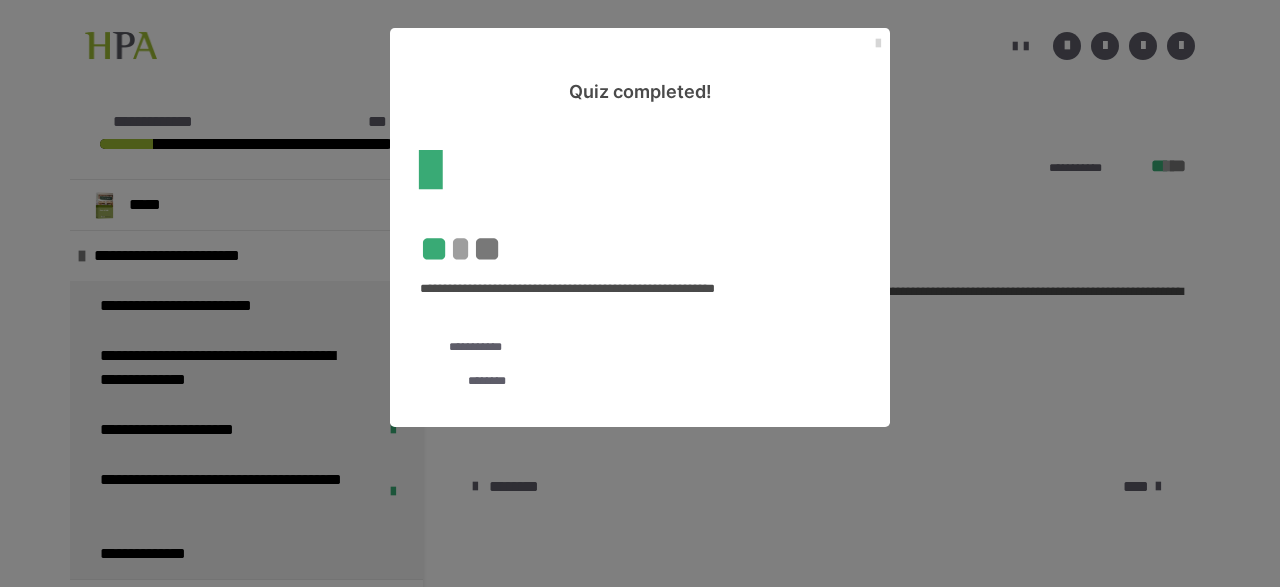 click at bounding box center (878, 44) 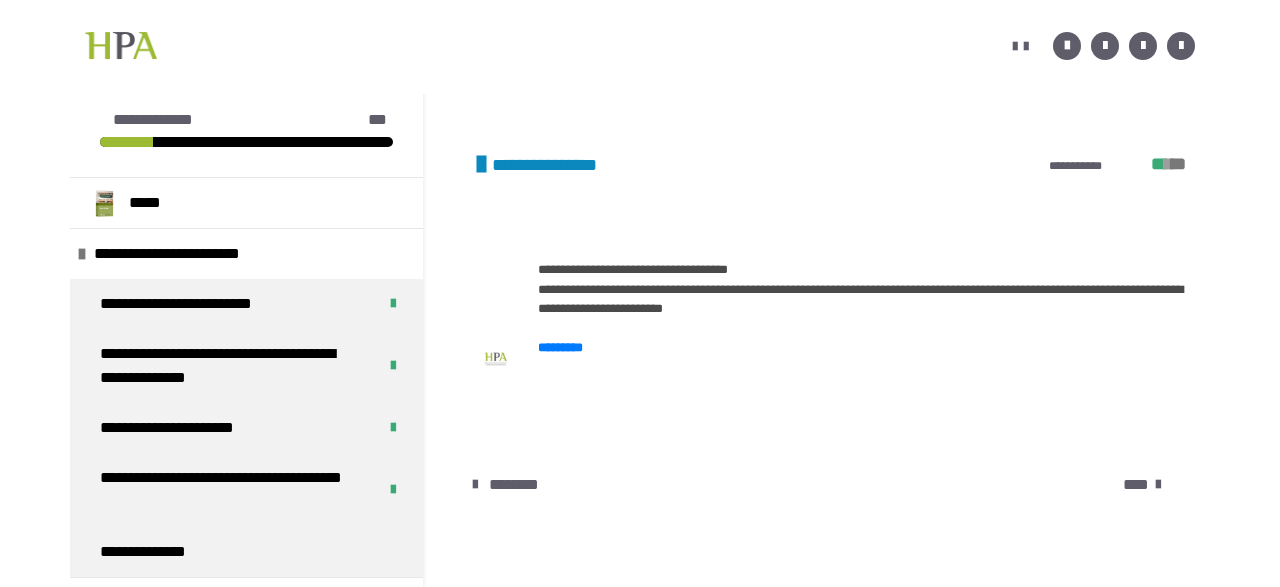 scroll, scrollTop: 431, scrollLeft: 0, axis: vertical 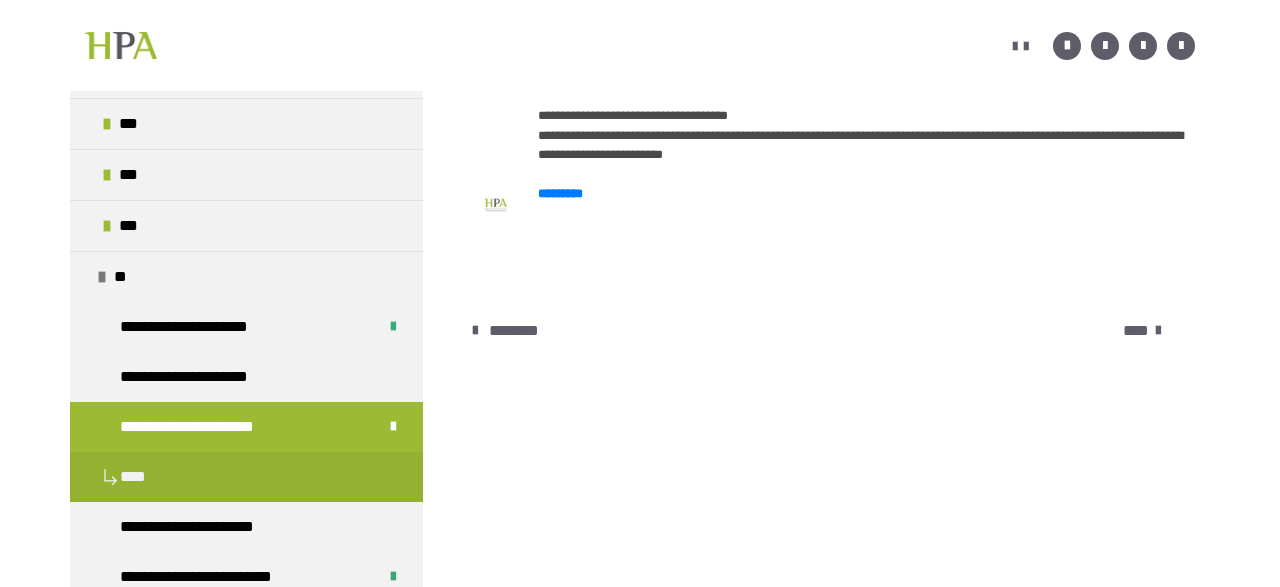 click at bounding box center (82, -582) 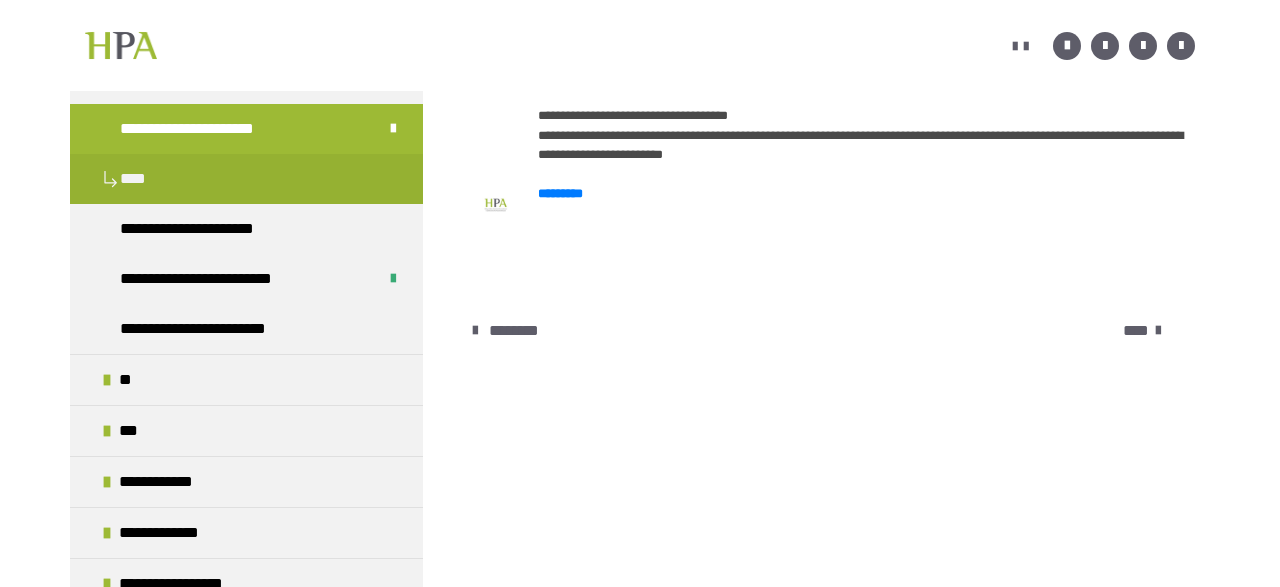 scroll, scrollTop: 192, scrollLeft: 0, axis: vertical 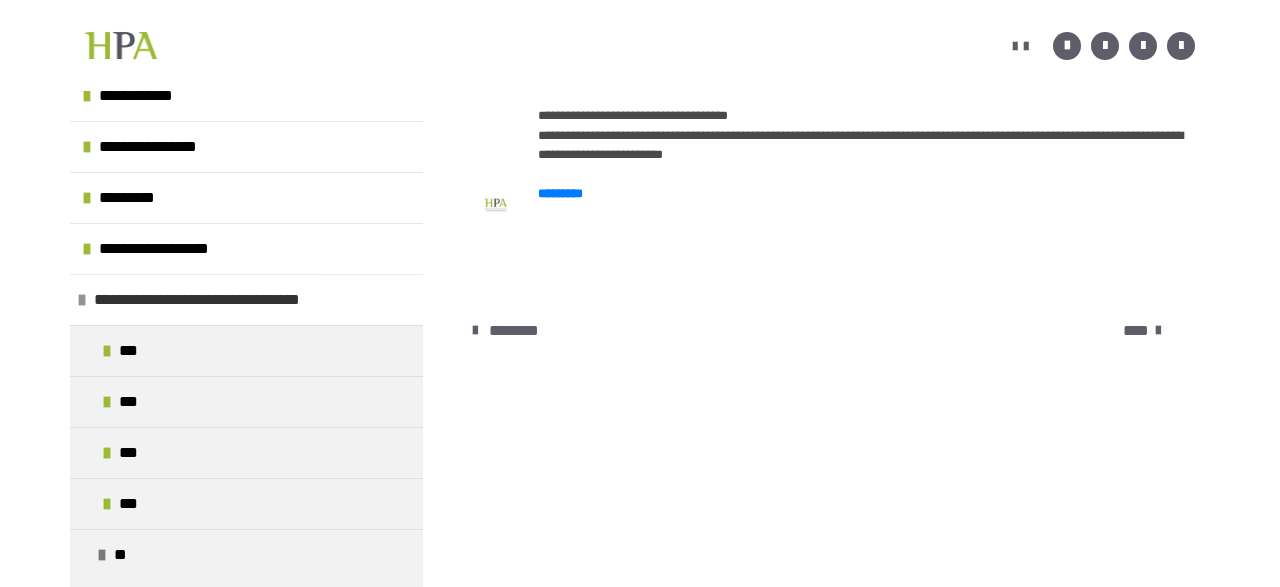 click on "**********" at bounding box center (230, 300) 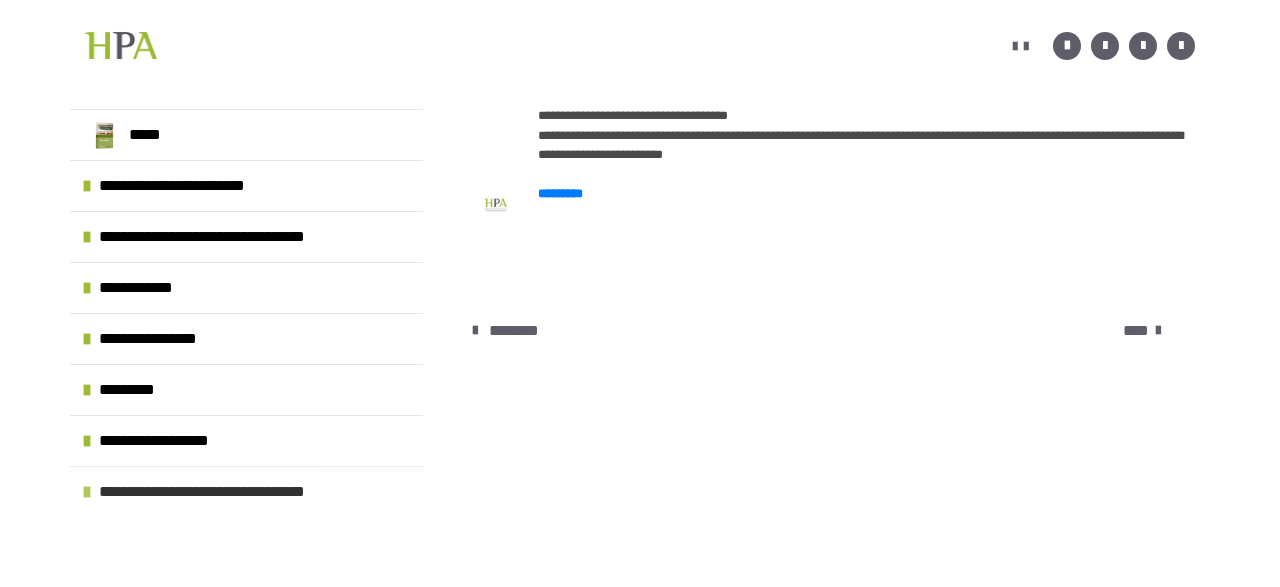 scroll, scrollTop: 0, scrollLeft: 0, axis: both 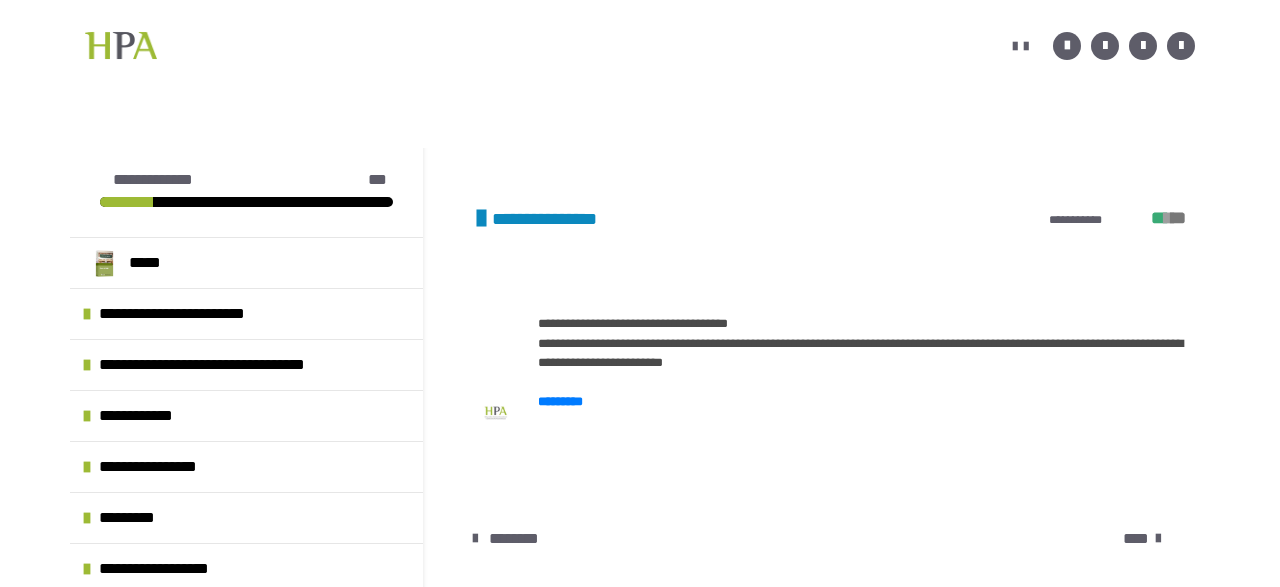 click on "****" at bounding box center [1136, 539] 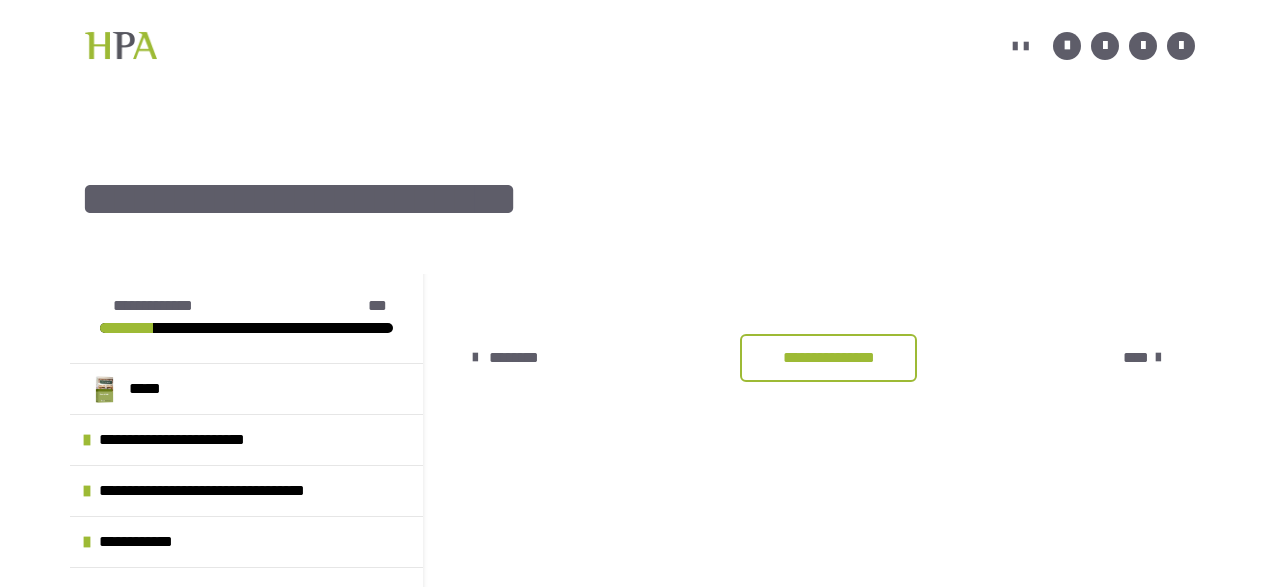 scroll, scrollTop: 223, scrollLeft: 0, axis: vertical 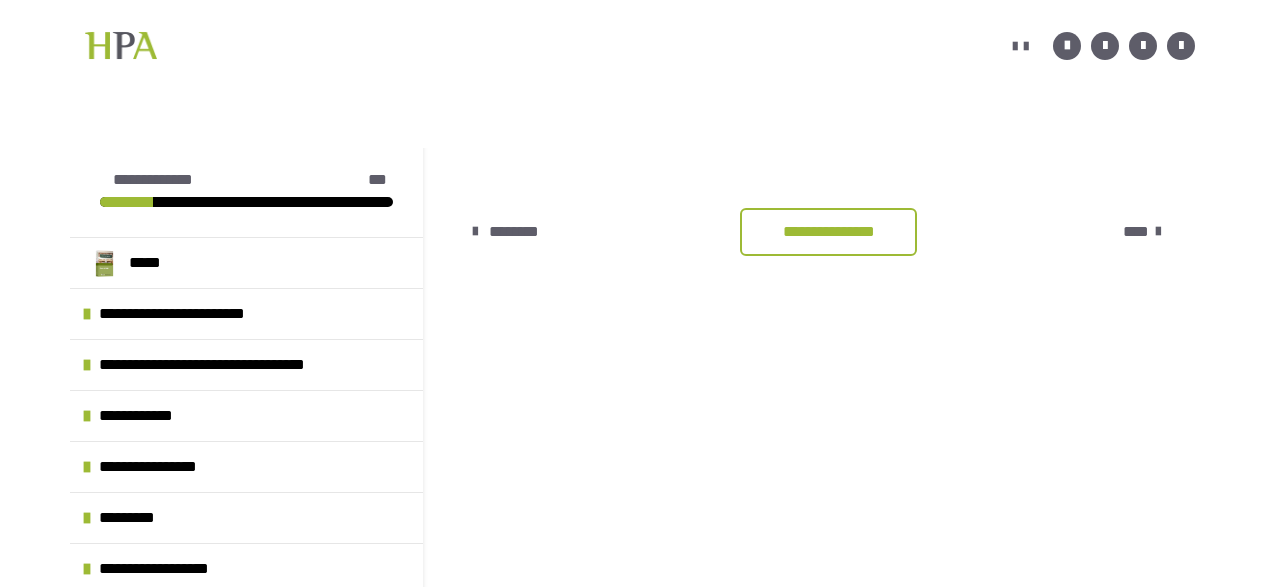 click on "**********" at bounding box center (828, 232) 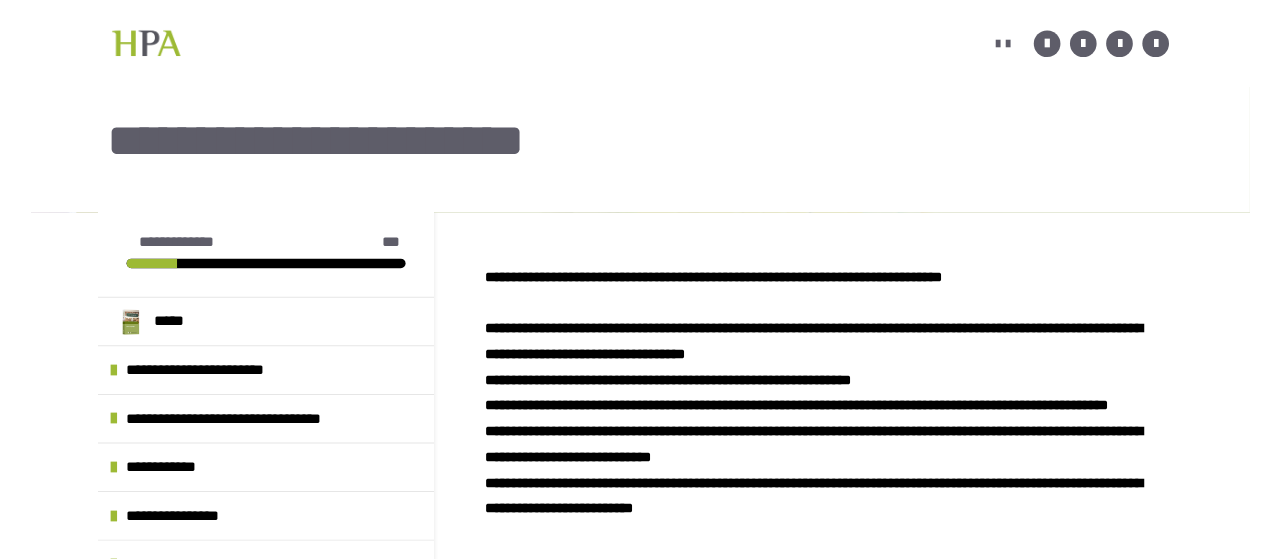 scroll, scrollTop: 0, scrollLeft: 0, axis: both 